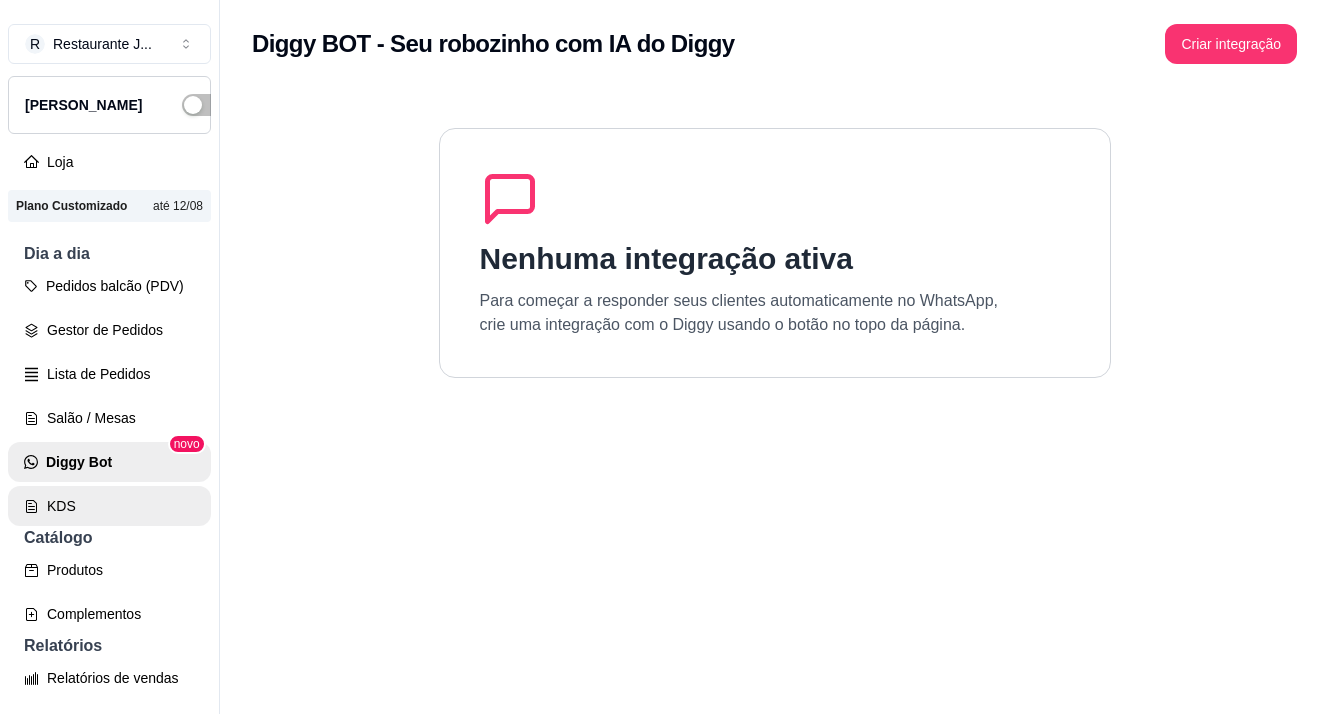 scroll, scrollTop: 0, scrollLeft: 0, axis: both 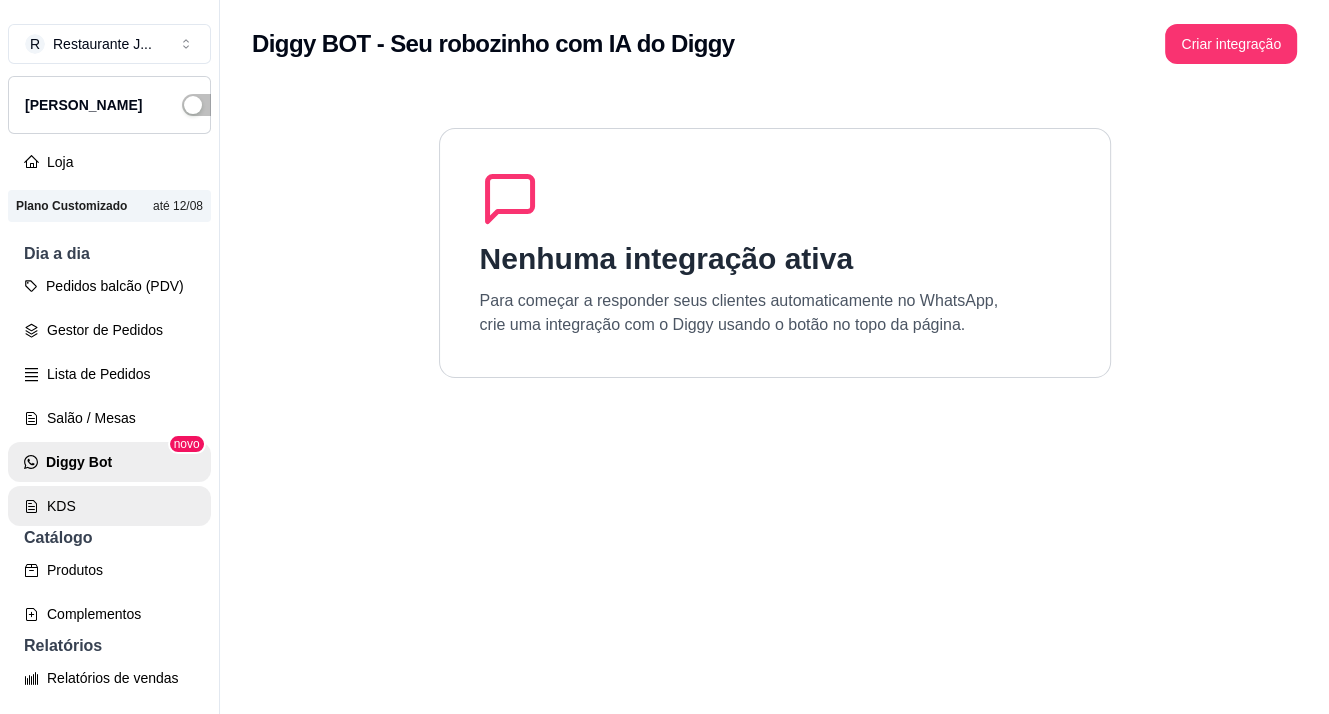 click on "KDS" at bounding box center (109, 506) 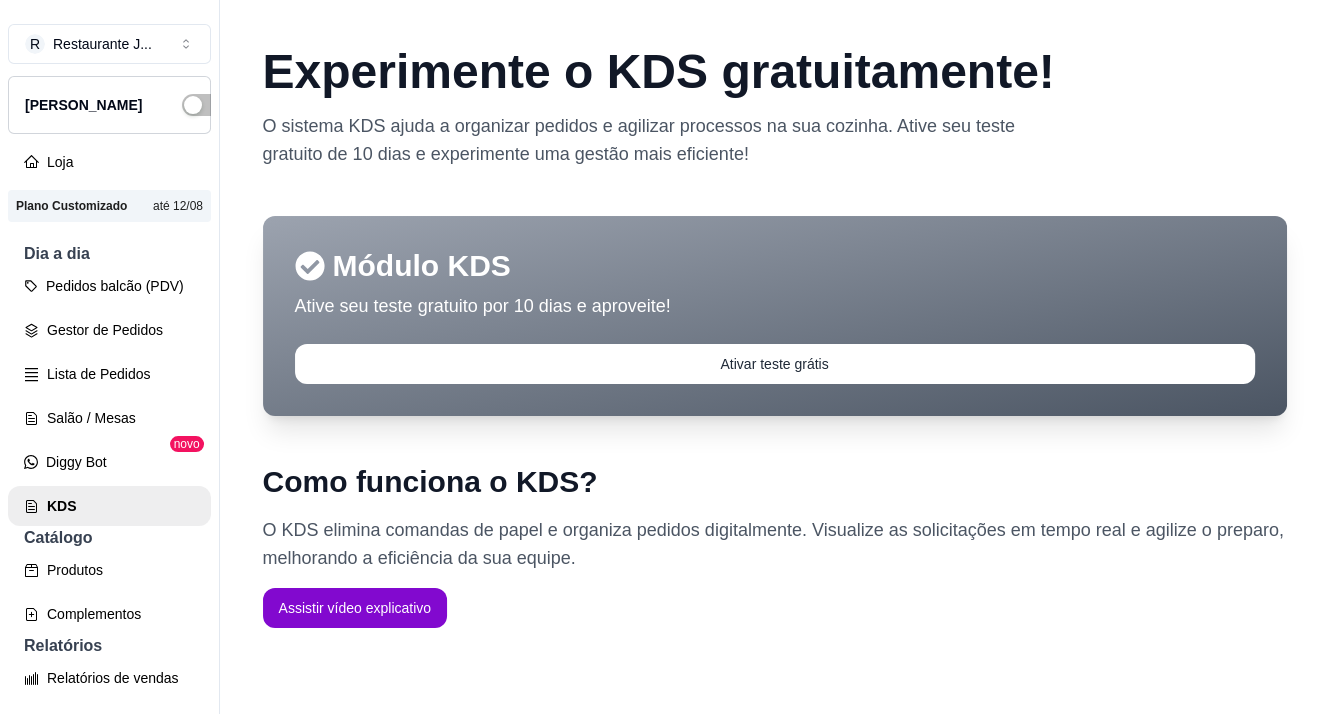 click on "Catálogo" at bounding box center [109, 538] 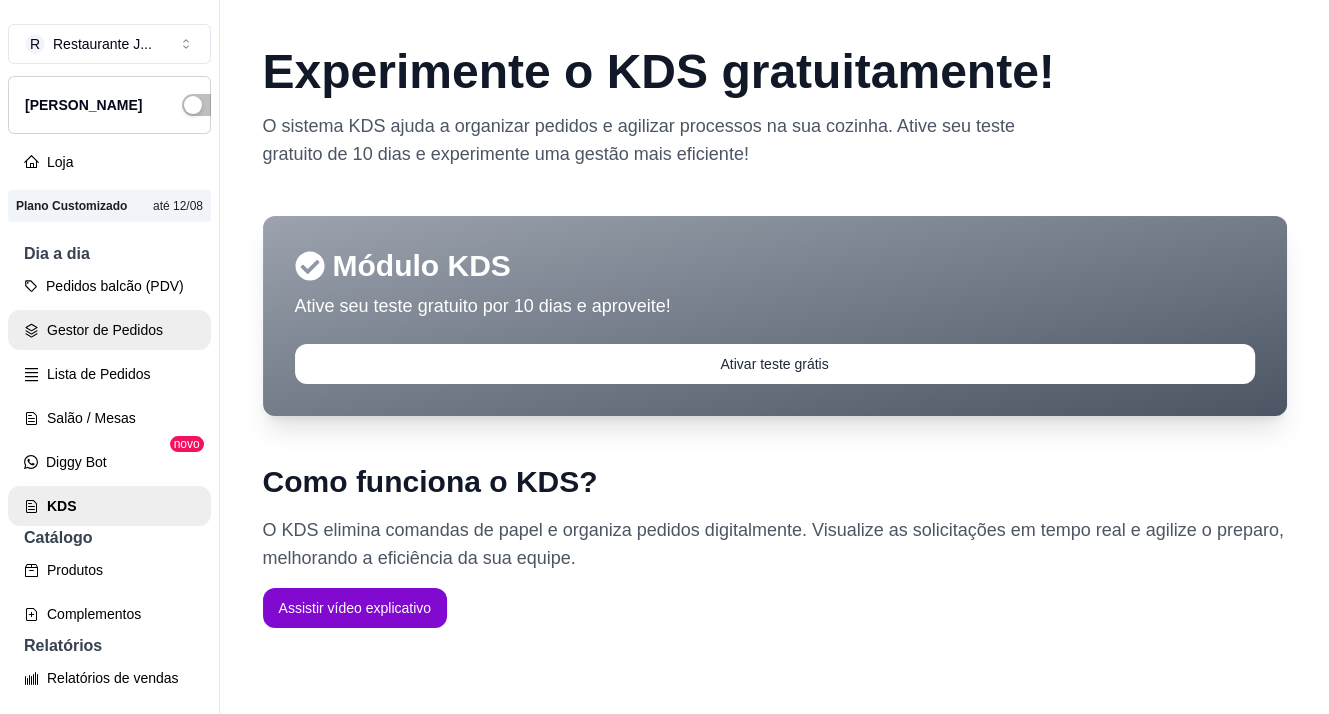 click on "Gestor de Pedidos" at bounding box center [109, 330] 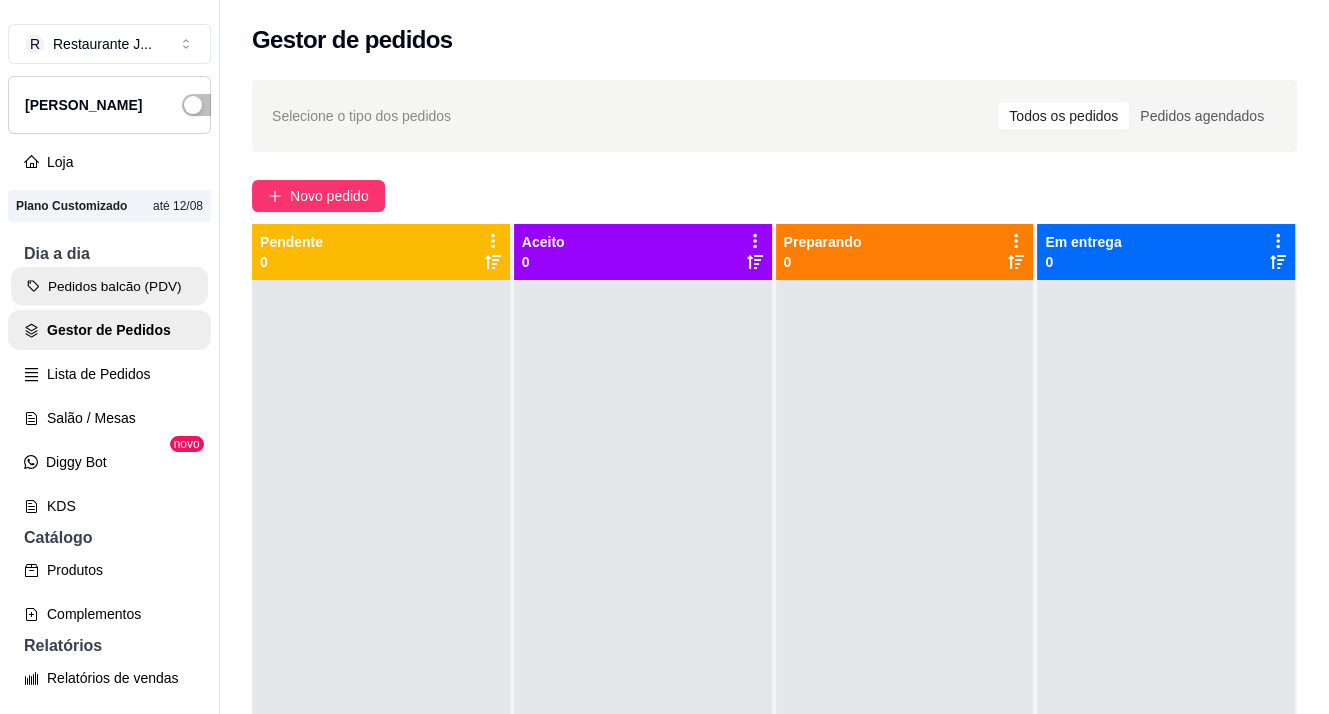 click on "Pedidos balcão (PDV)" at bounding box center [109, 286] 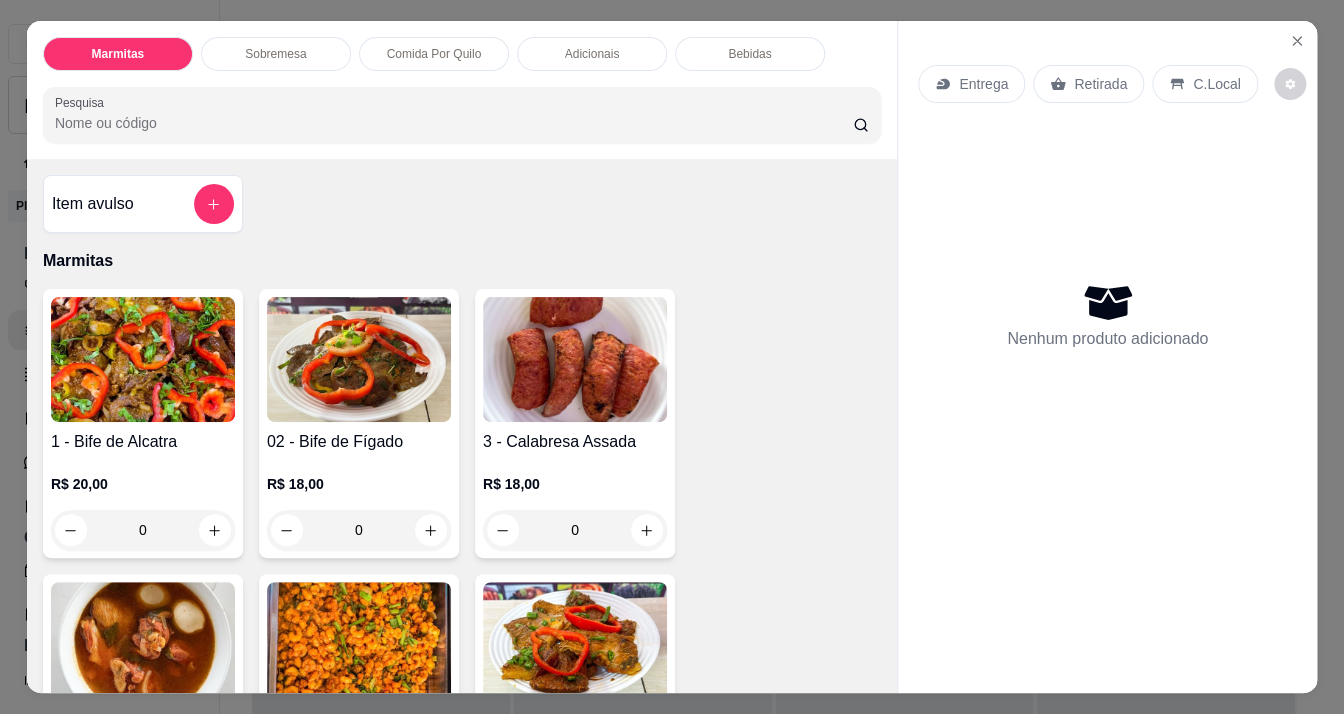 click at bounding box center (143, 359) 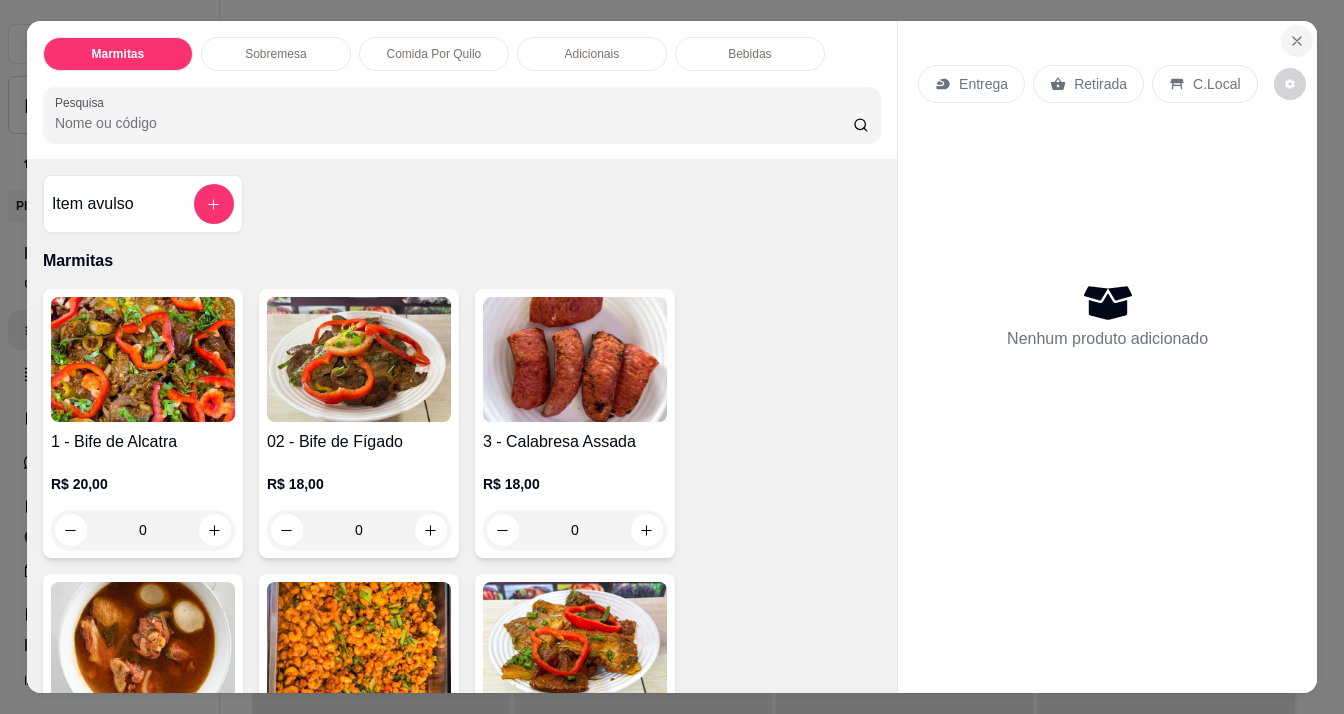 click 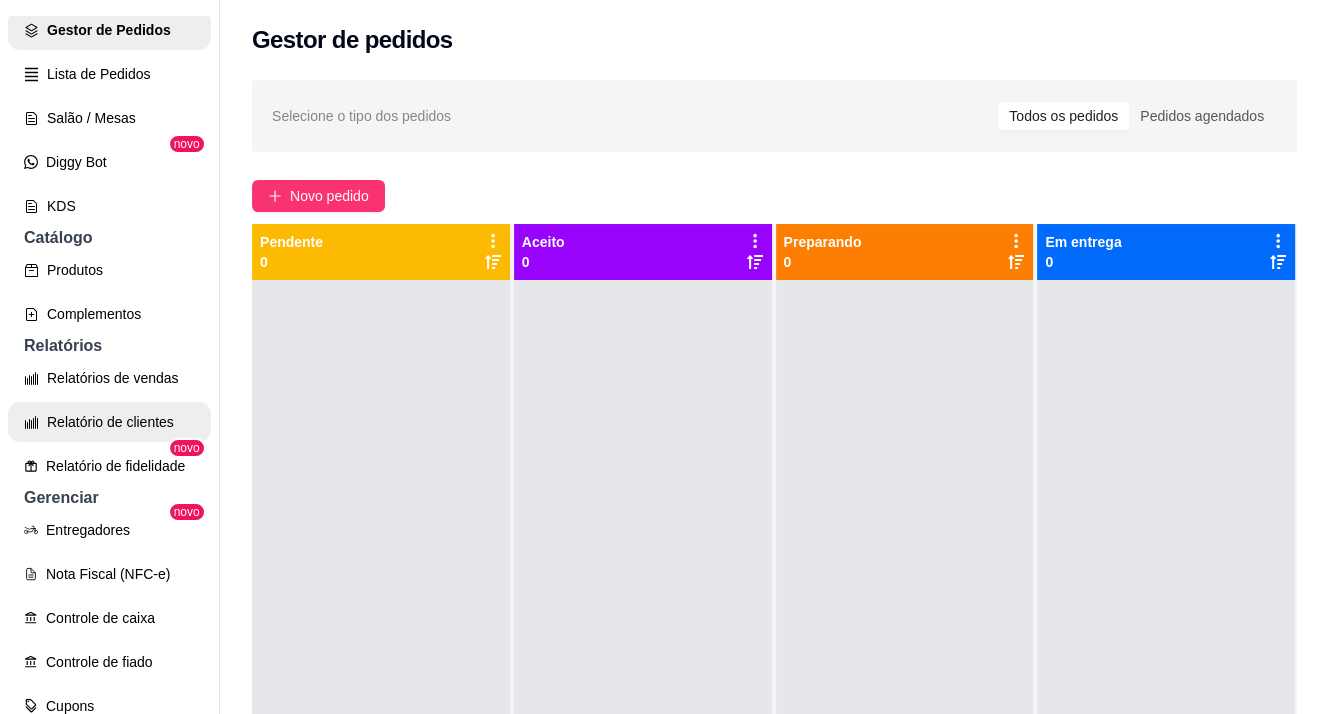 scroll, scrollTop: 656, scrollLeft: 0, axis: vertical 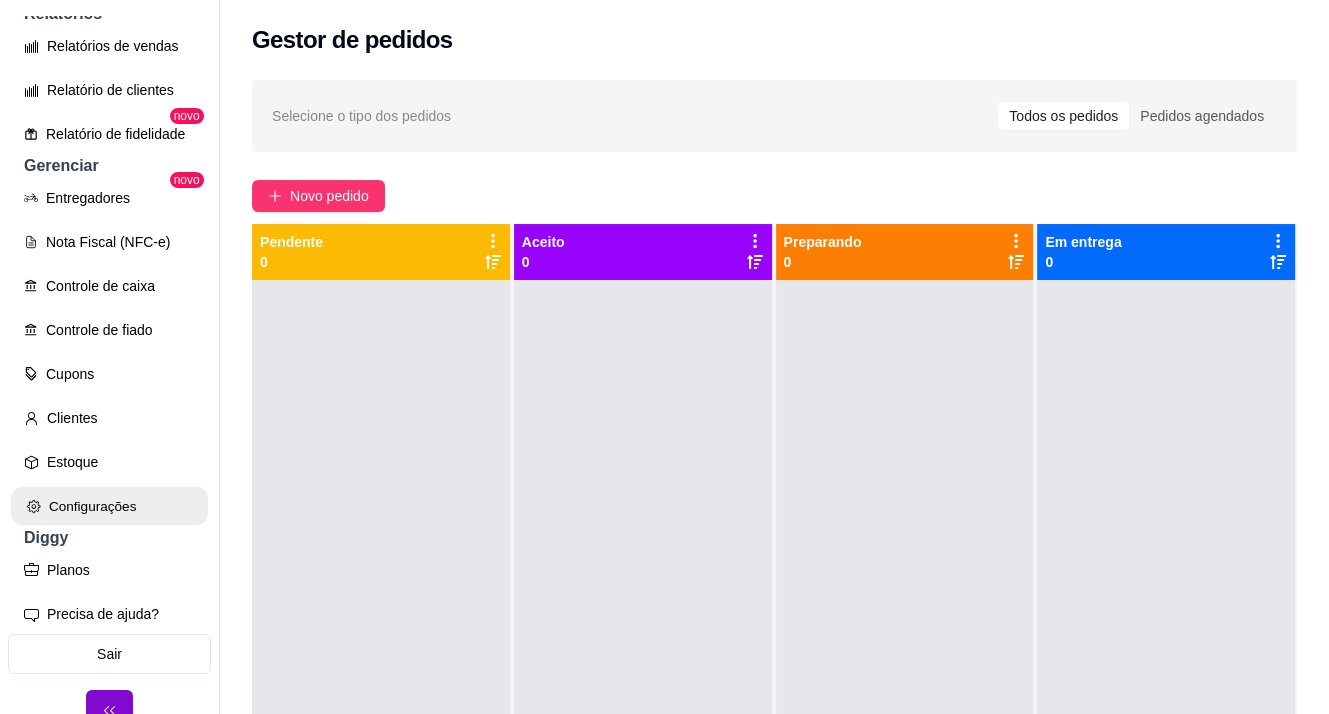 click on "Configurações" at bounding box center (109, 506) 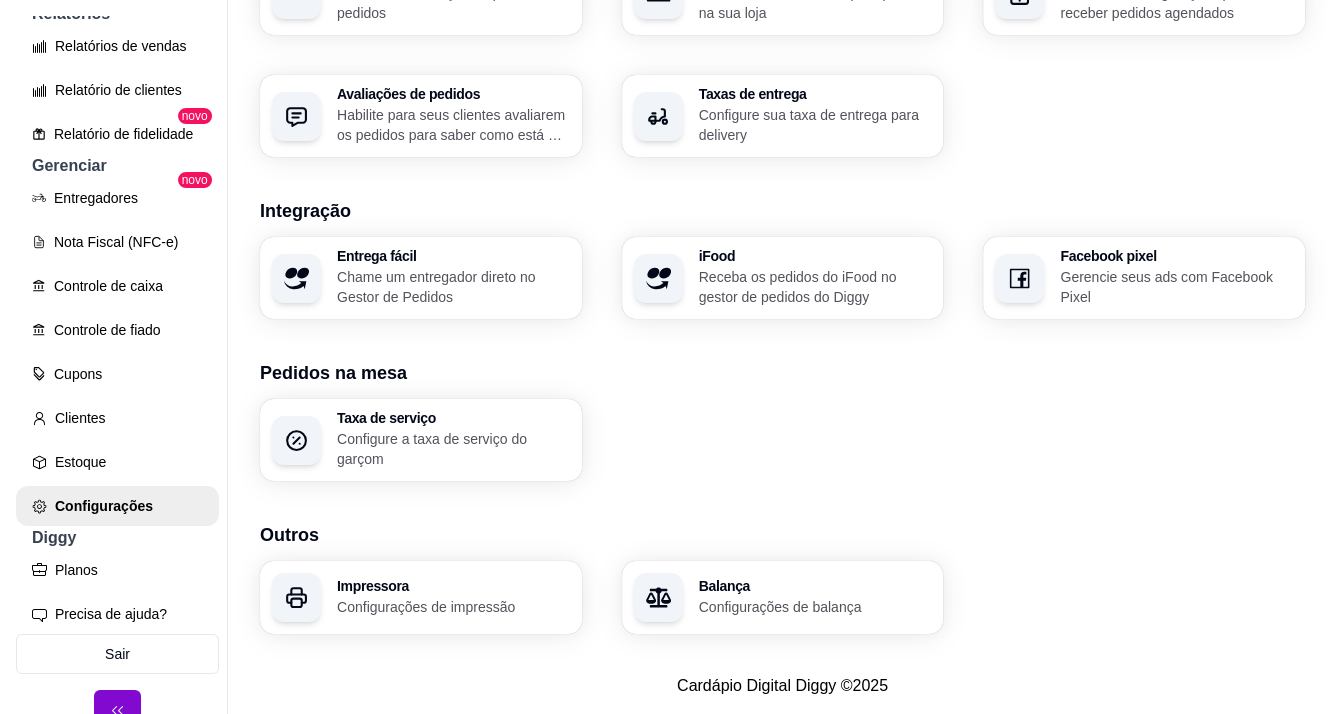 scroll, scrollTop: 710, scrollLeft: 0, axis: vertical 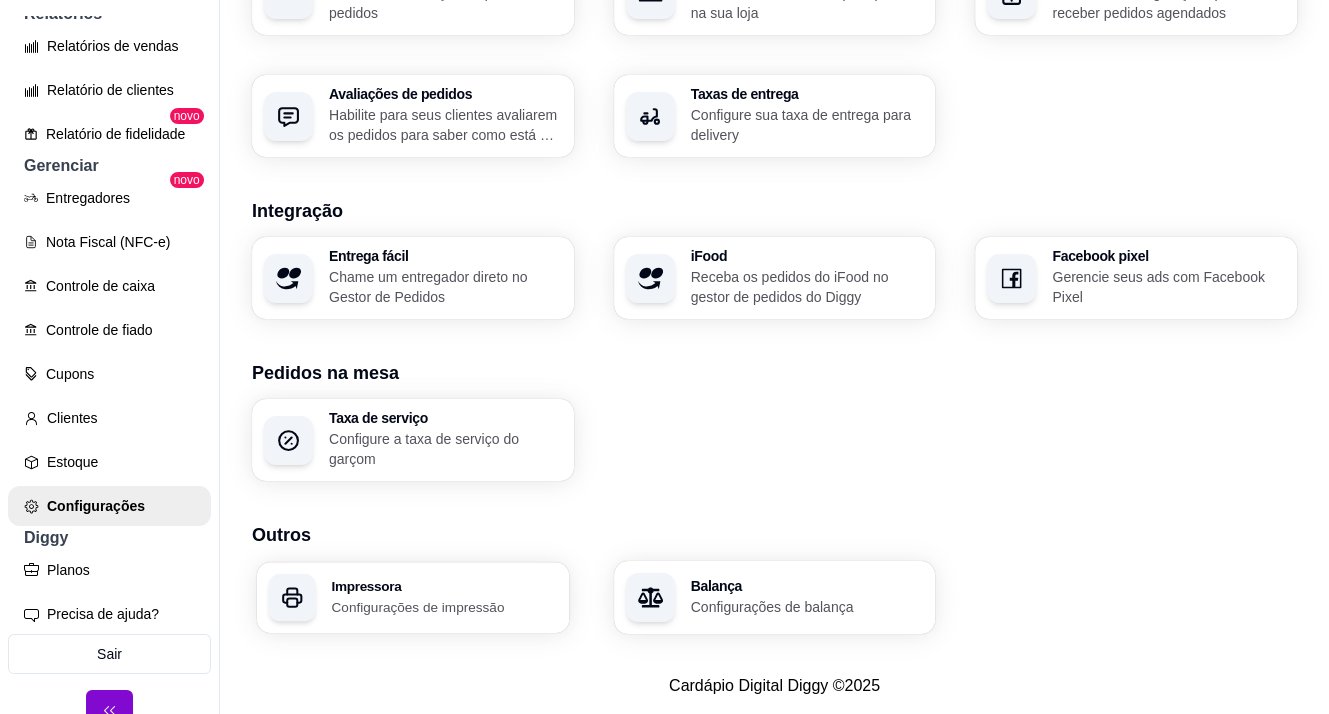 click on "Impressora Configurações de impressão" at bounding box center [413, 597] 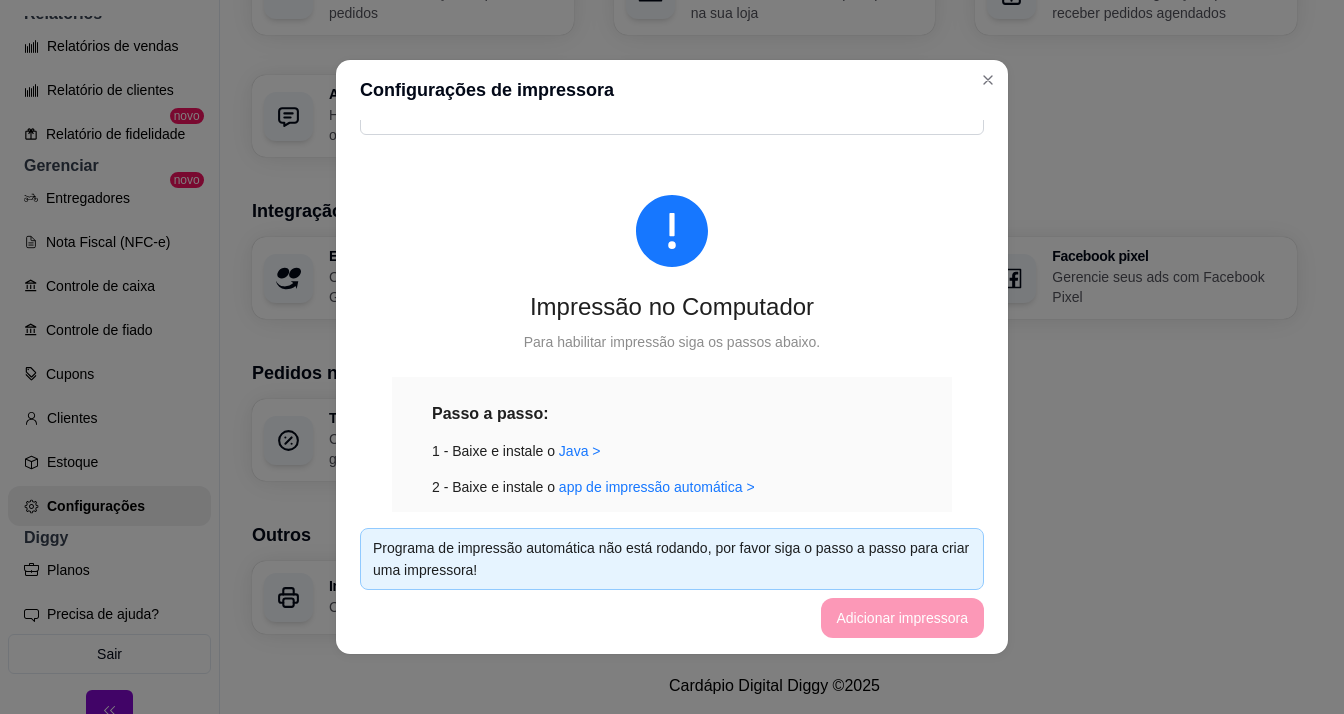 scroll, scrollTop: 300, scrollLeft: 0, axis: vertical 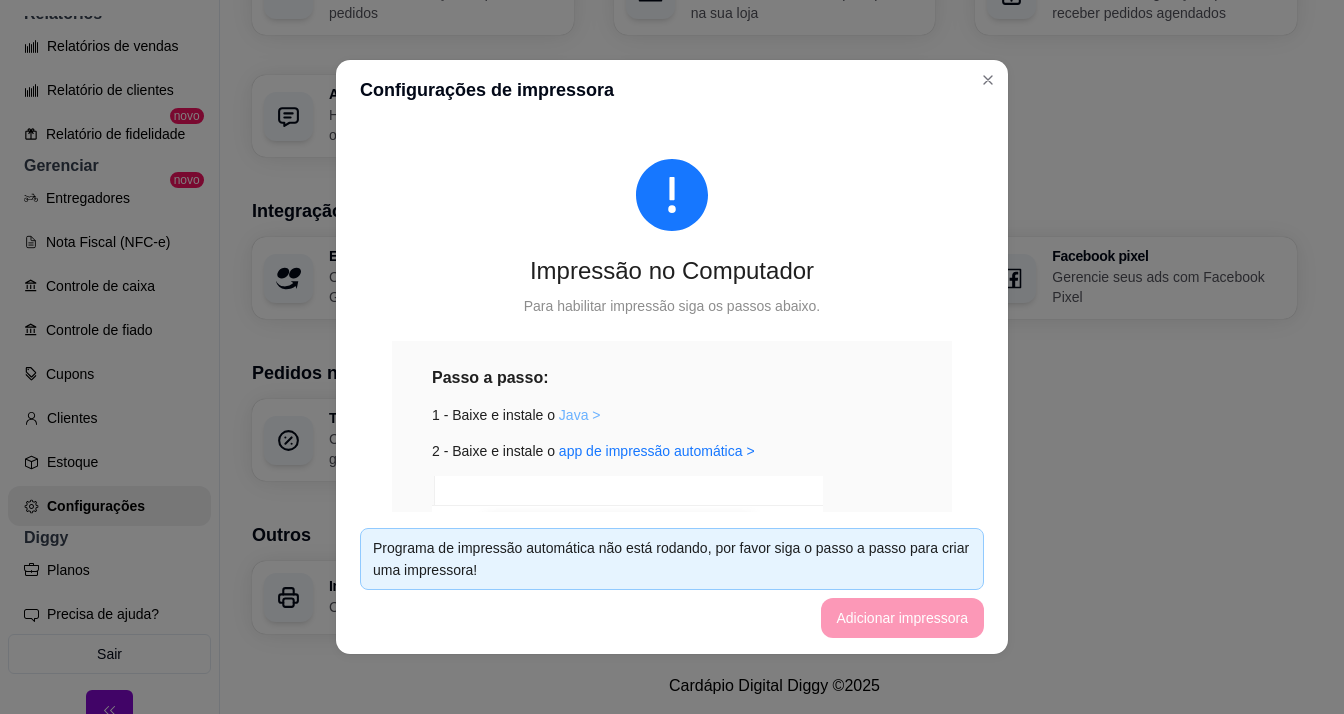 click on "Java >" at bounding box center [580, 415] 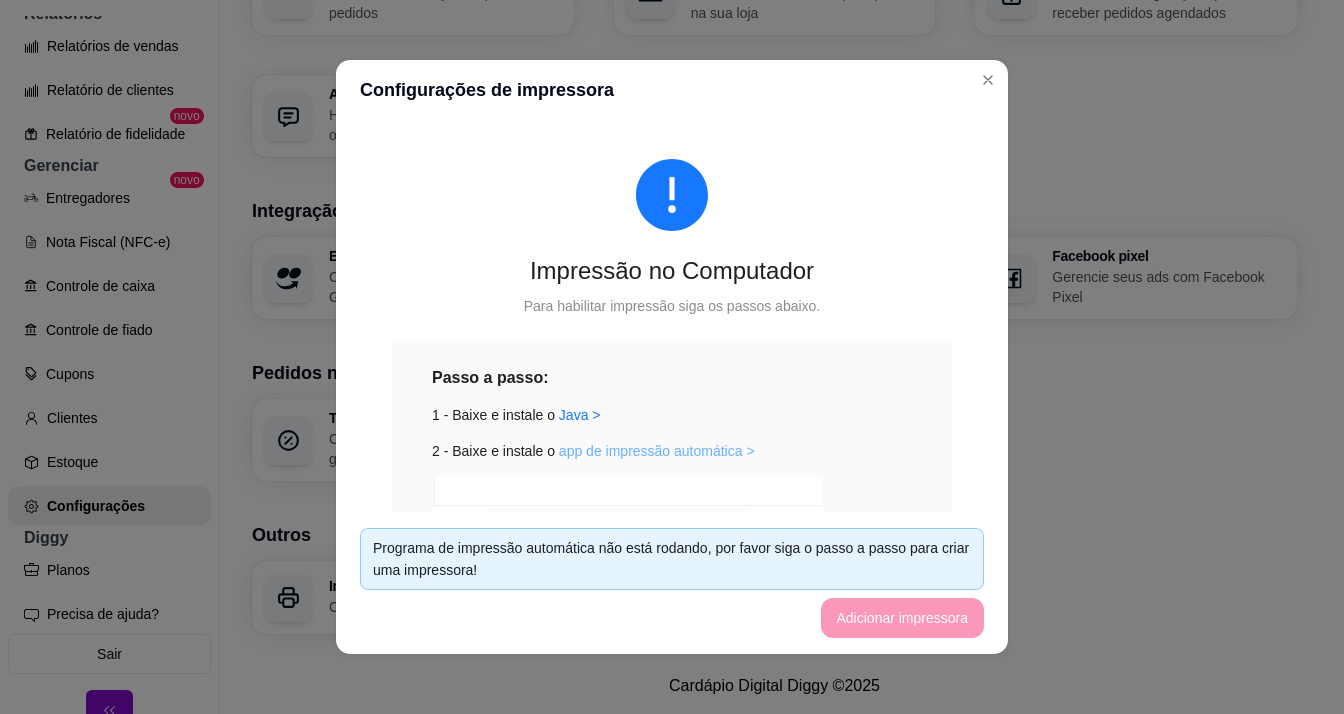 click on "app de impressão automática >" at bounding box center (657, 451) 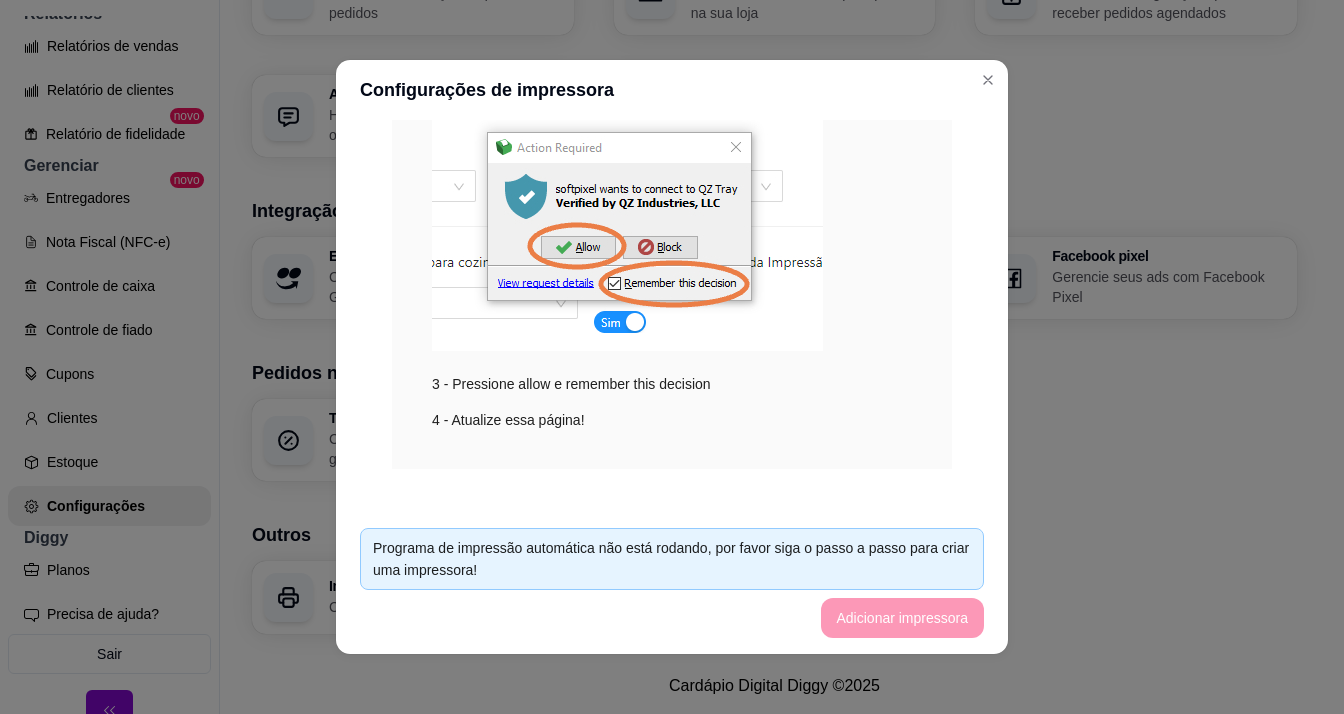 scroll, scrollTop: 700, scrollLeft: 0, axis: vertical 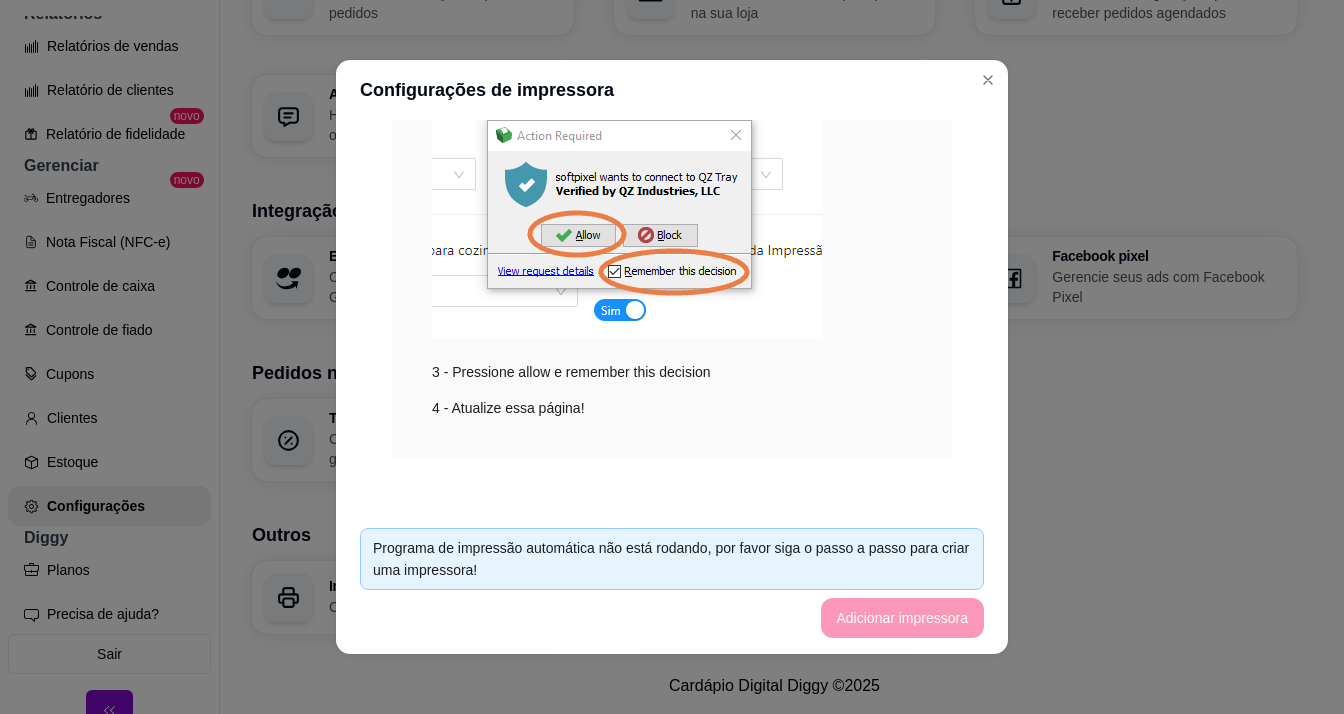 click on "Programa de impressão automática não está rodando, por favor siga o passo a passo para criar uma impressora! Adicionar impressora" at bounding box center (672, 583) 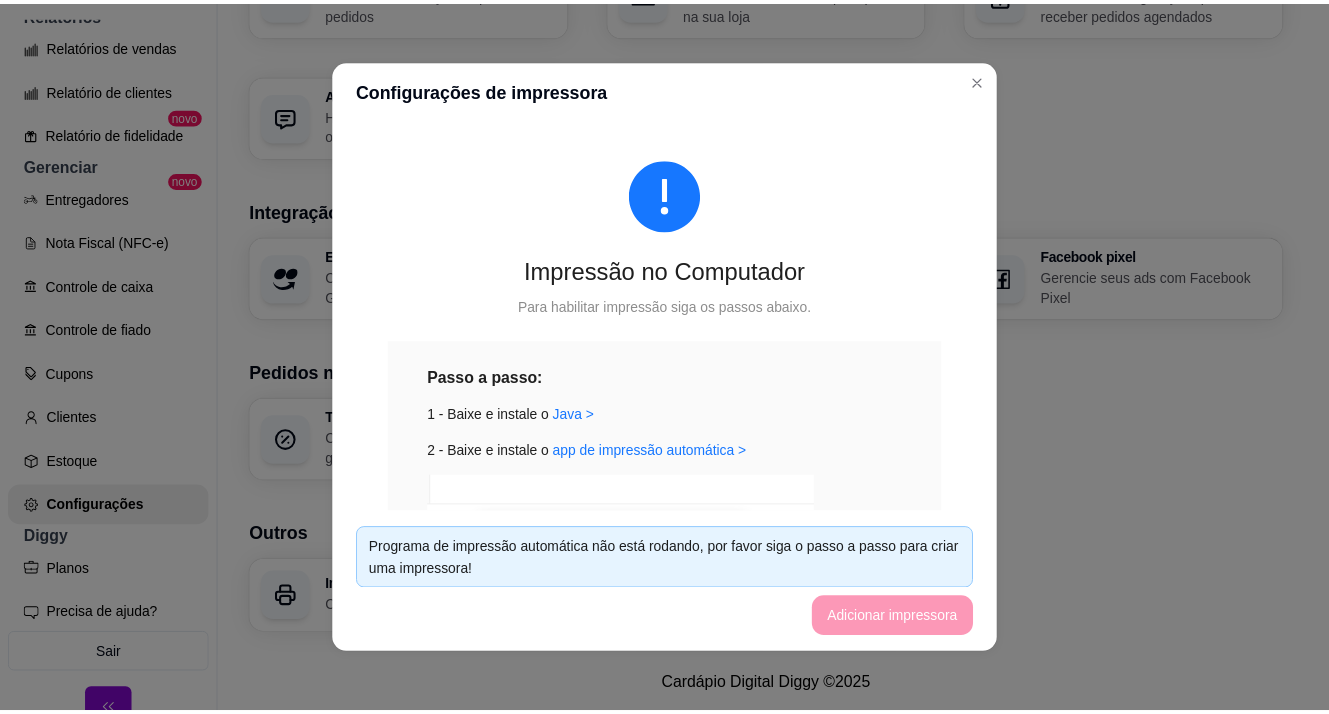 scroll, scrollTop: 0, scrollLeft: 0, axis: both 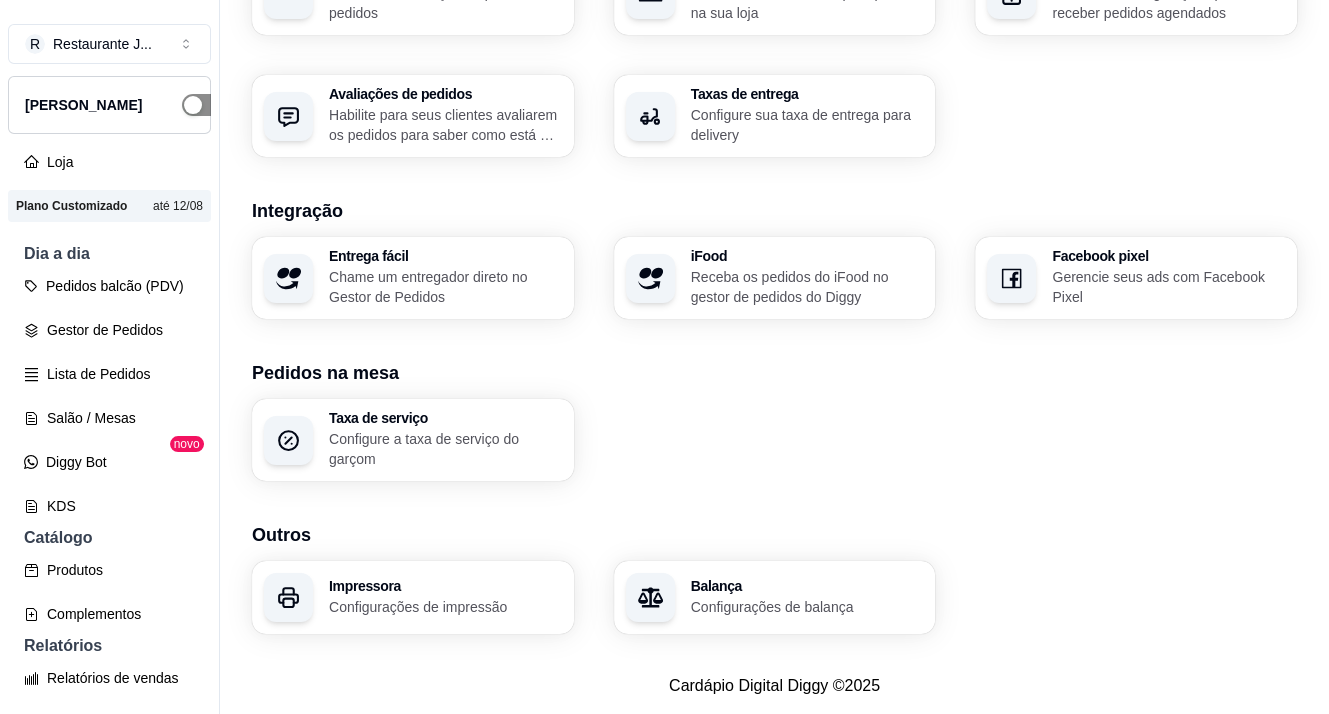 click at bounding box center [204, 105] 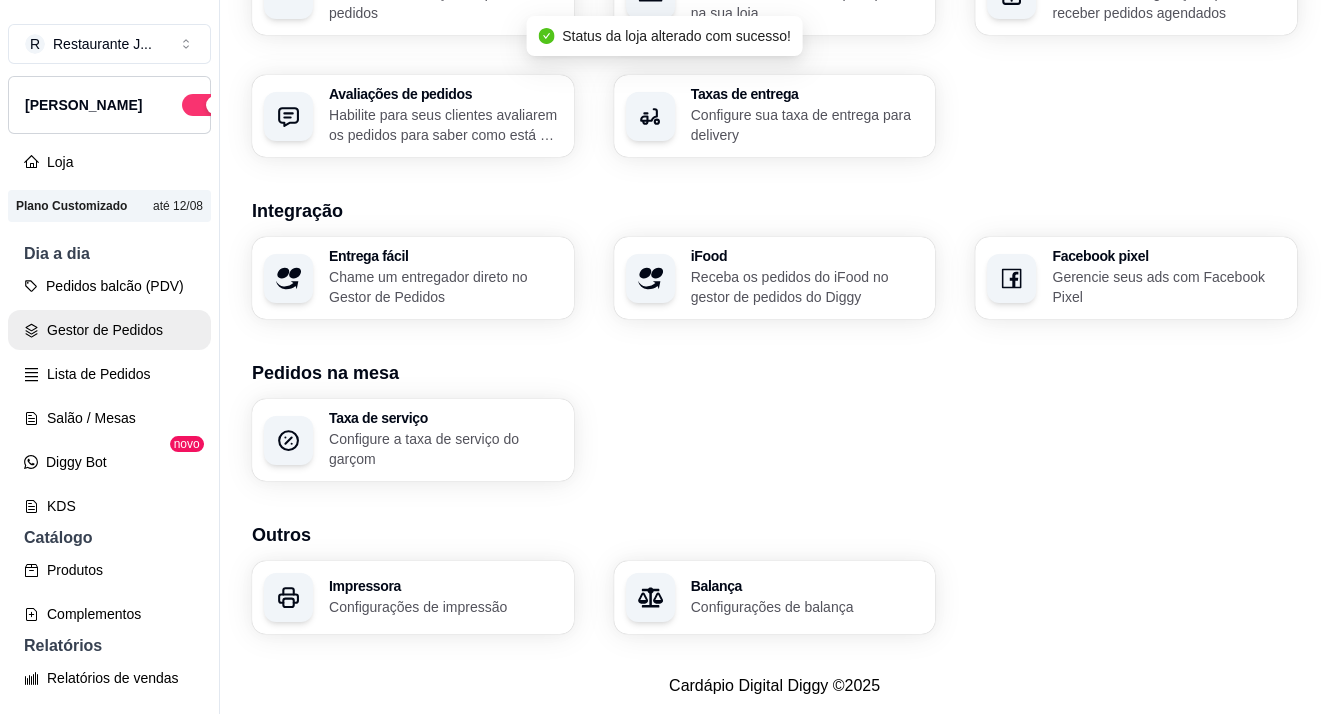 click on "Gestor de Pedidos" at bounding box center [109, 330] 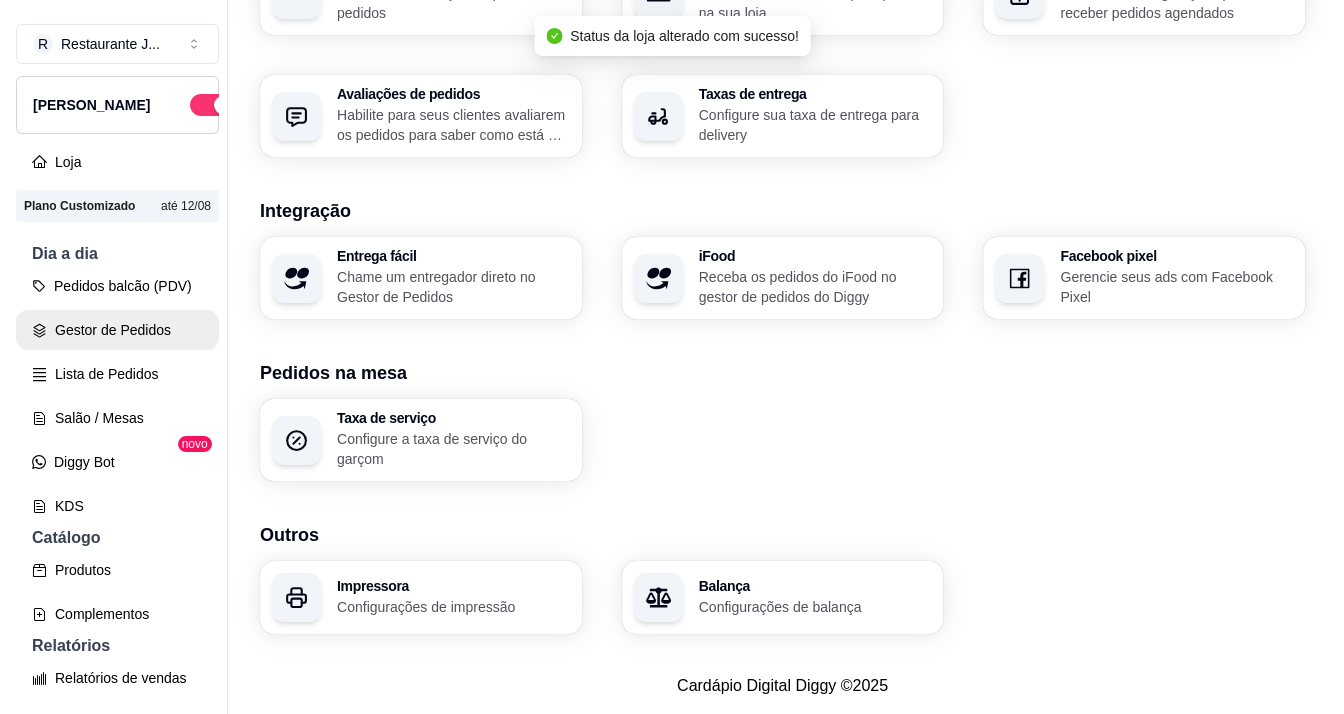 scroll, scrollTop: 0, scrollLeft: 0, axis: both 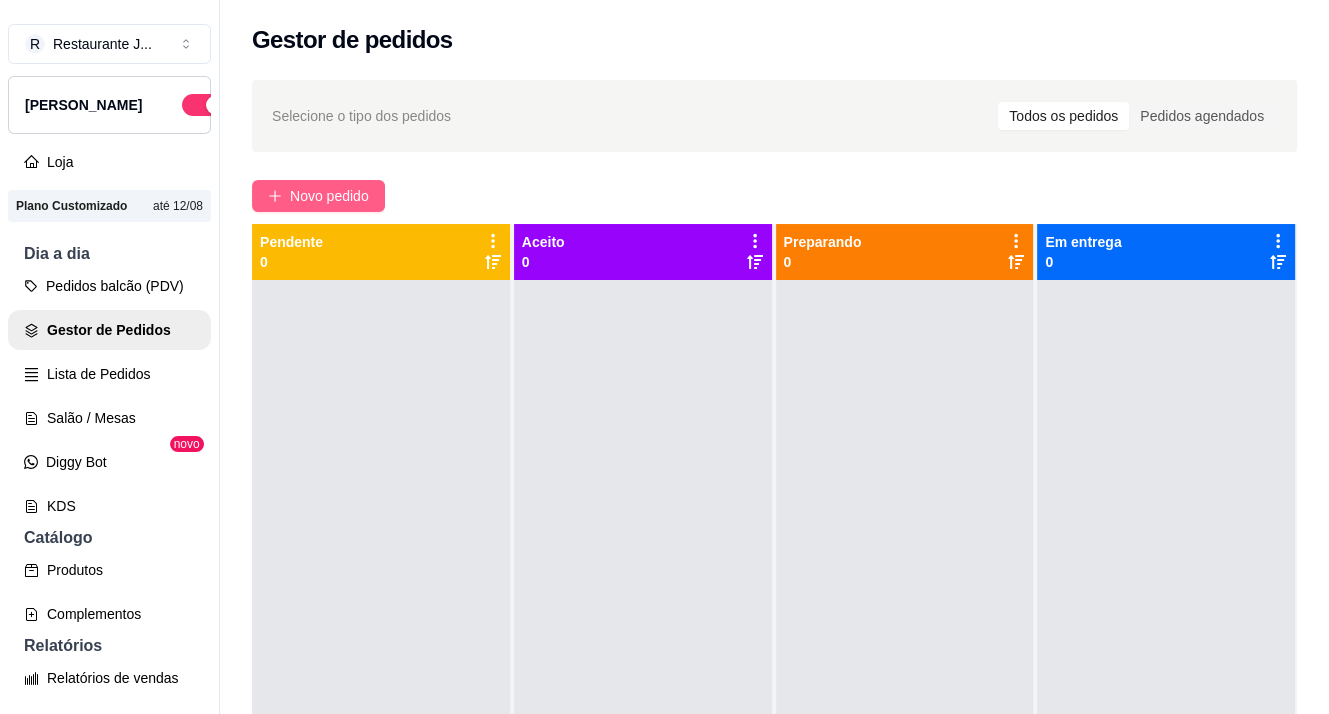 click on "Novo pedido" at bounding box center [329, 196] 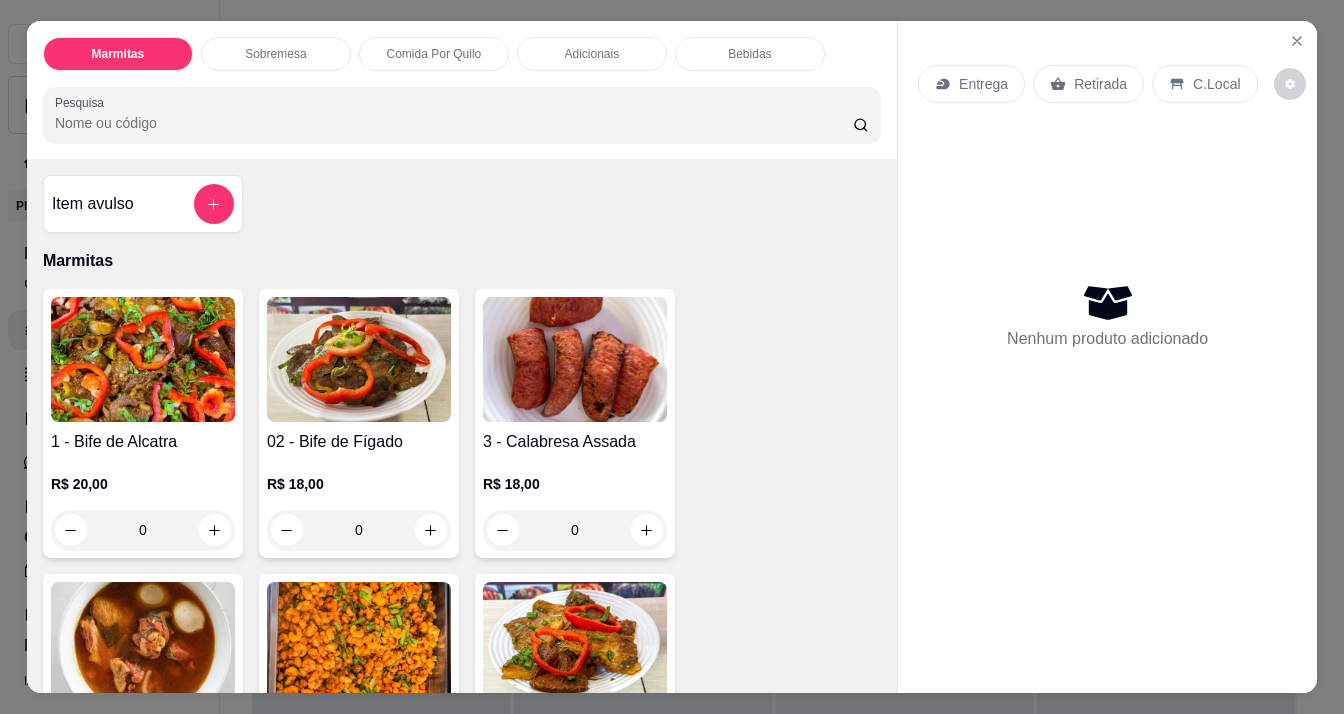click at bounding box center (143, 359) 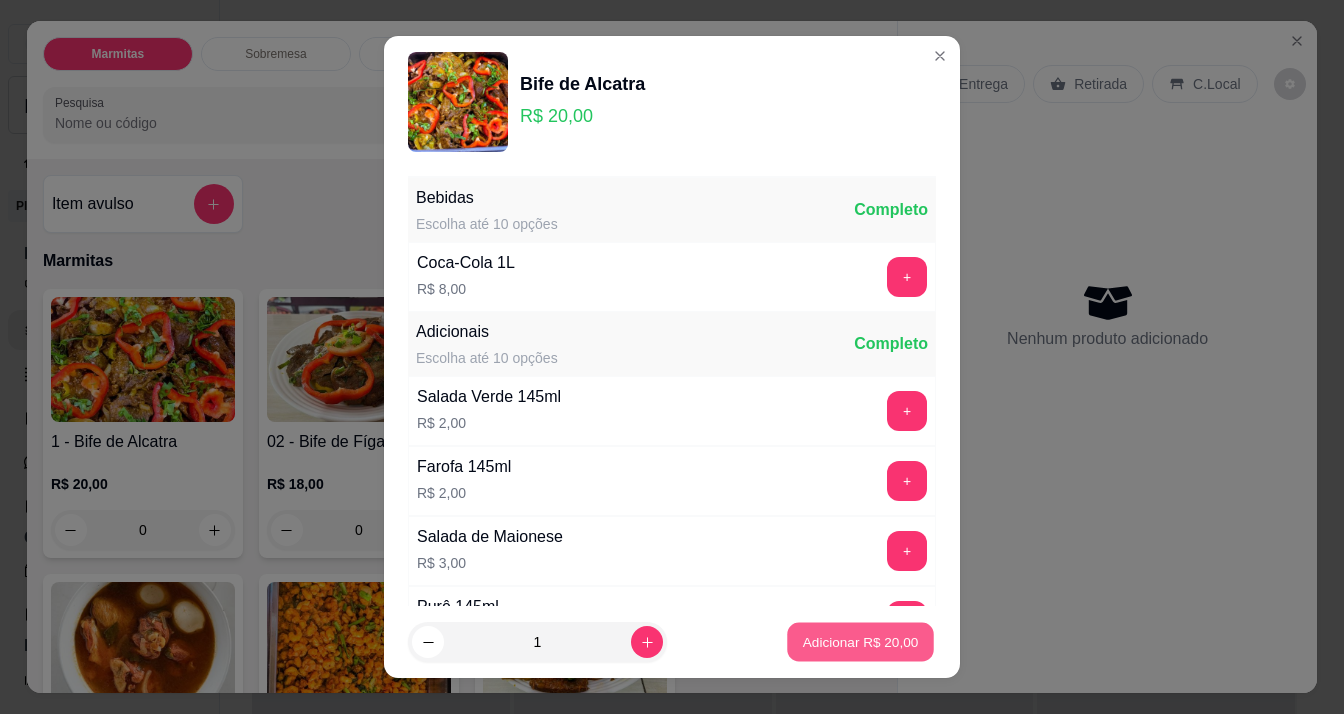 click on "Adicionar   R$ 20,00" at bounding box center [861, 642] 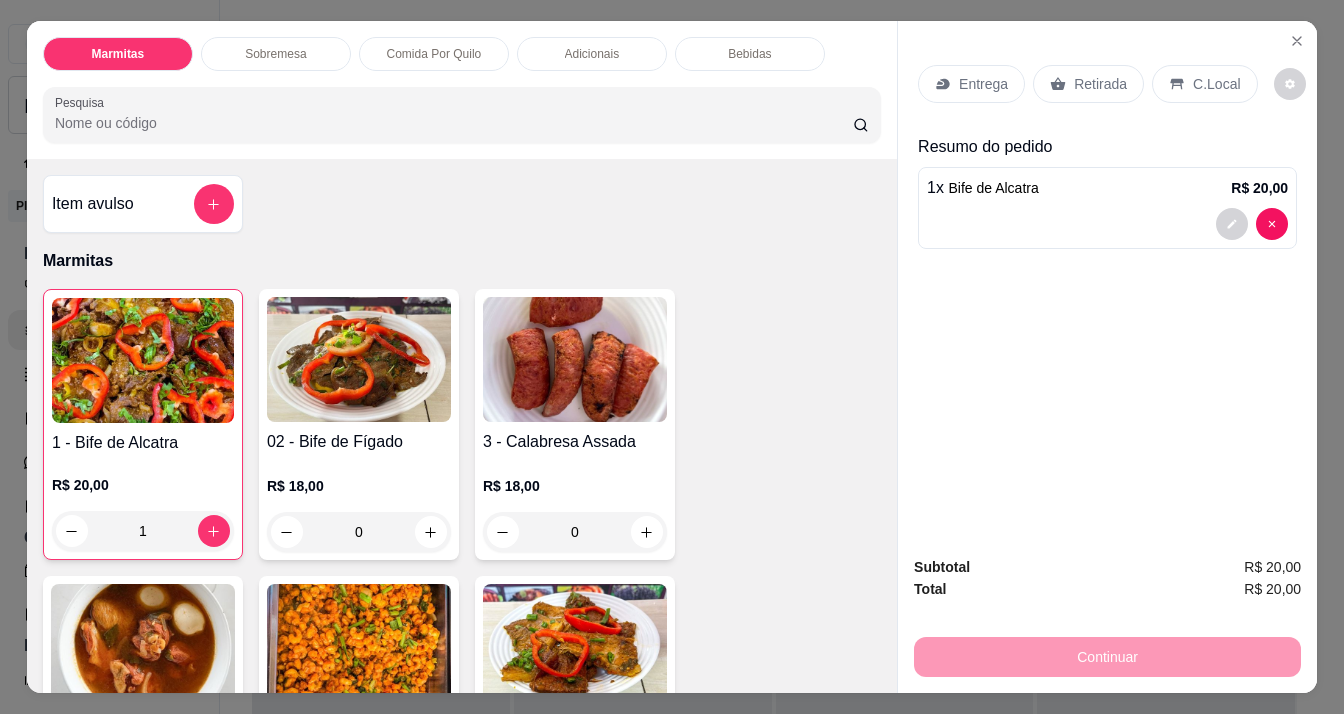 click on "Entrega" at bounding box center (983, 84) 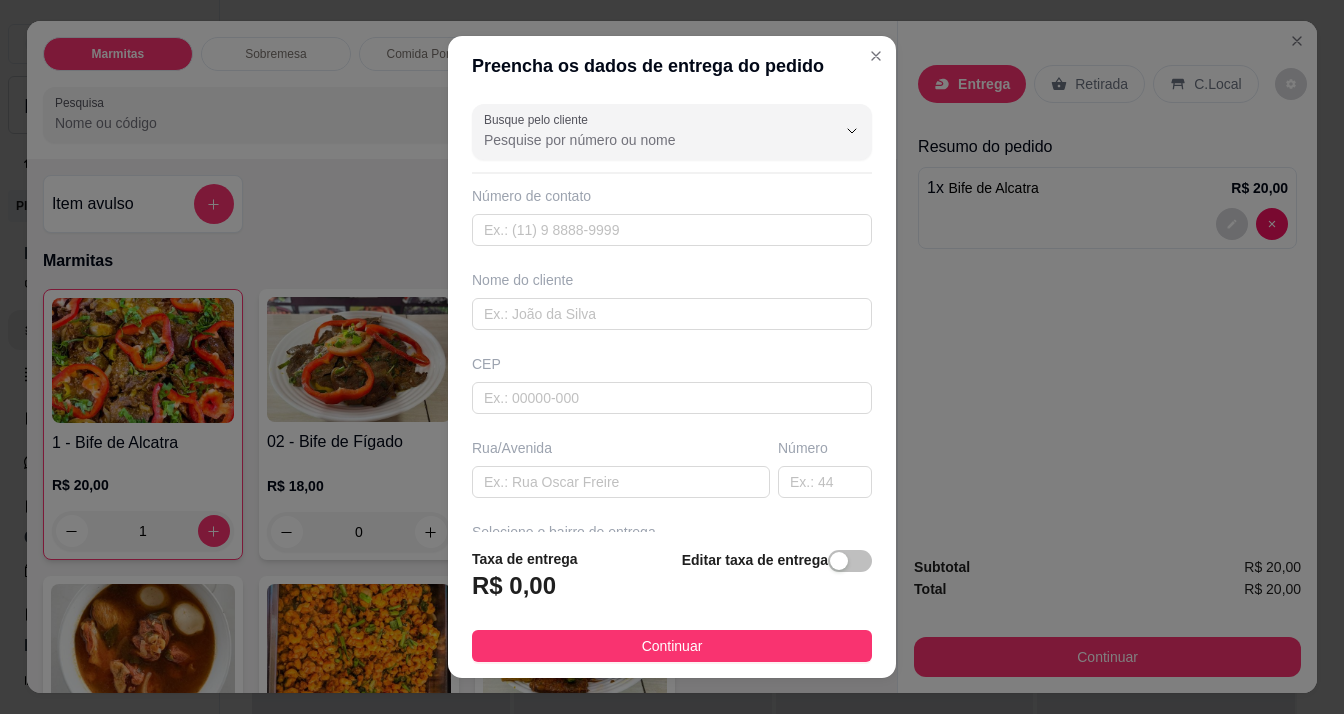 click on "Busque pelo cliente Número de contato Nome do cliente CEP Rua/[GEOGRAPHIC_DATA] o bairro de entrega [GEOGRAPHIC_DATA]" at bounding box center [672, 314] 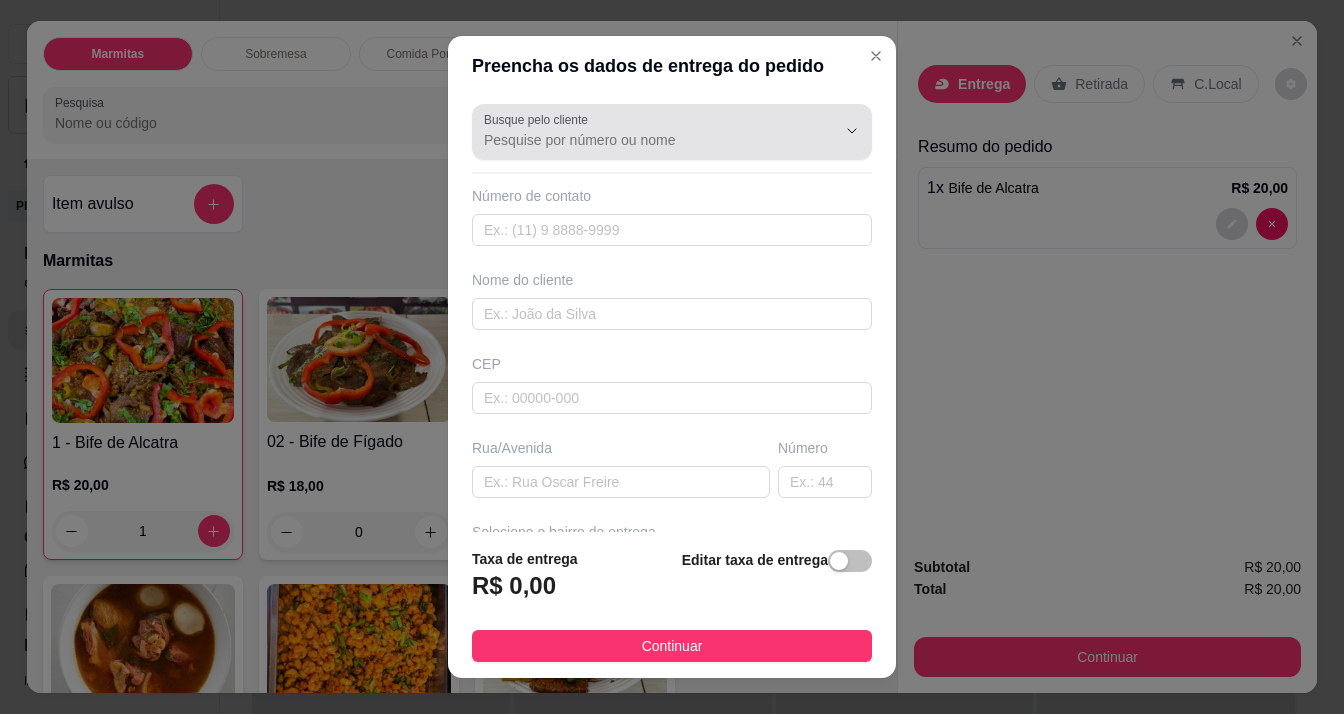 click on "Busque pelo cliente" at bounding box center (644, 140) 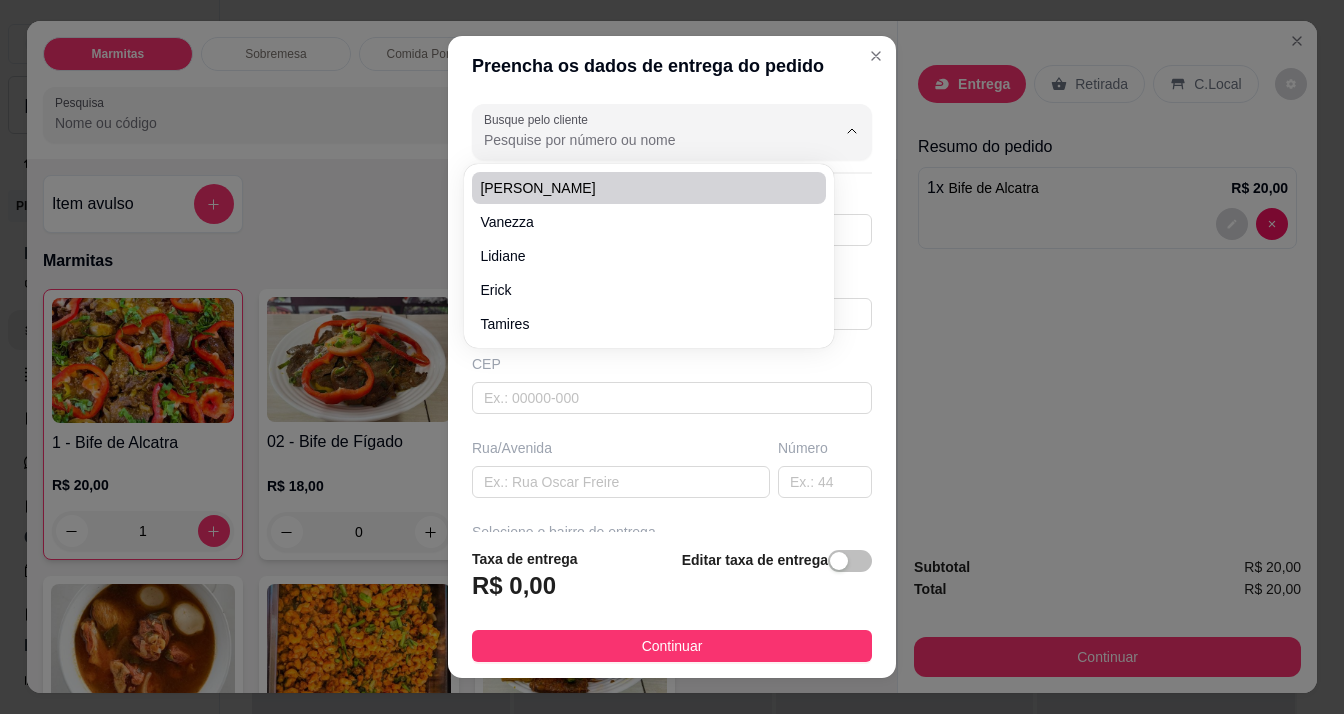 click on "[PERSON_NAME]" at bounding box center (639, 188) 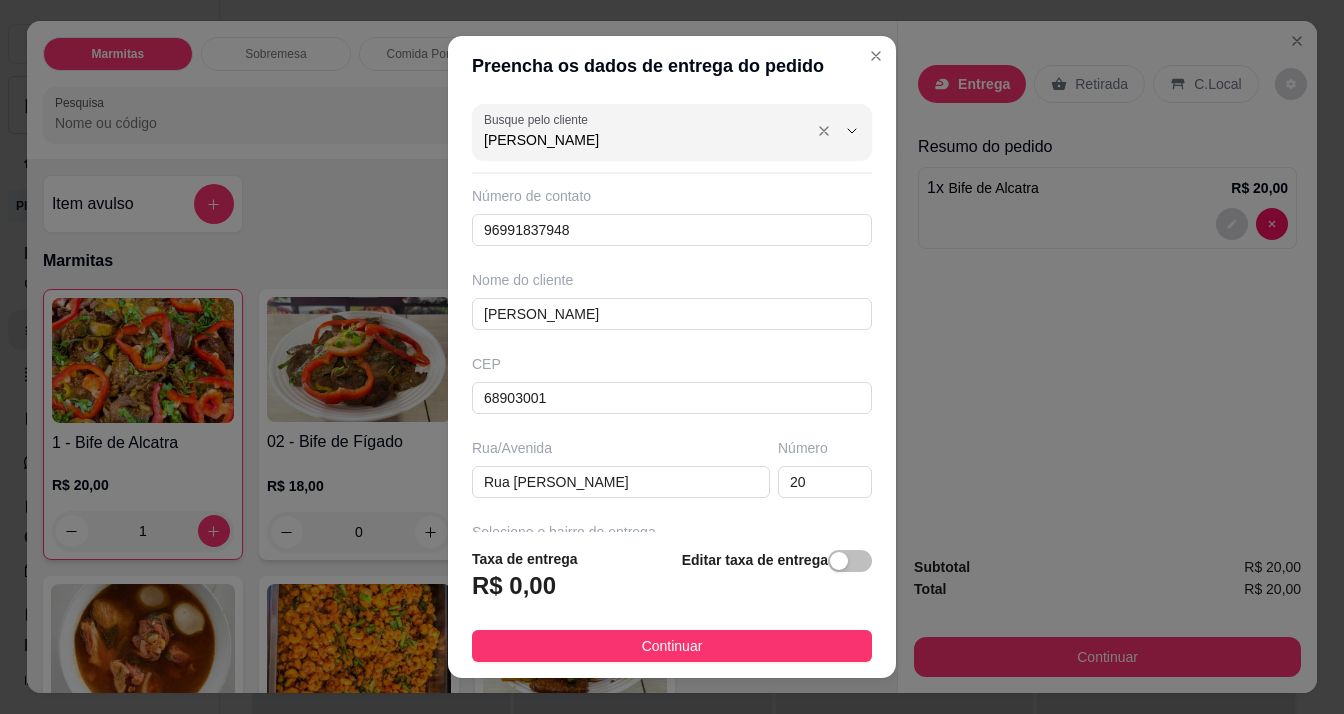 click on "[PERSON_NAME]" at bounding box center [644, 140] 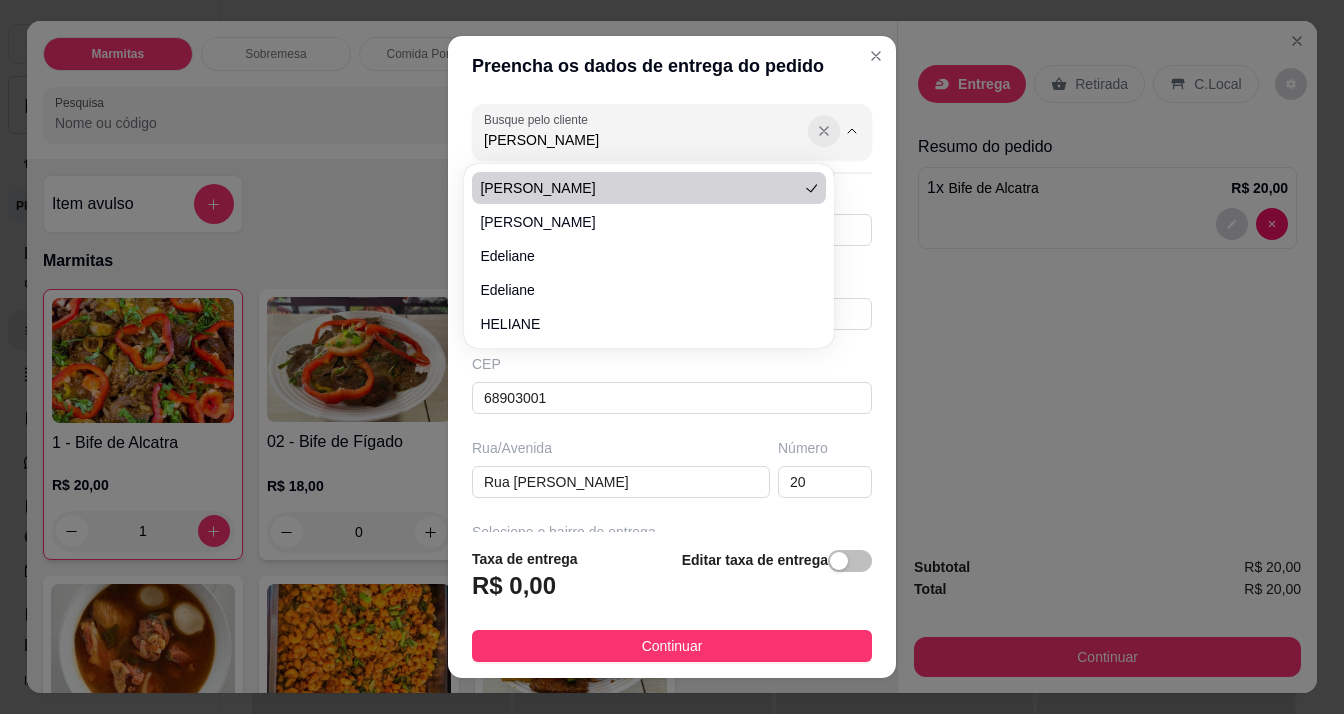 click 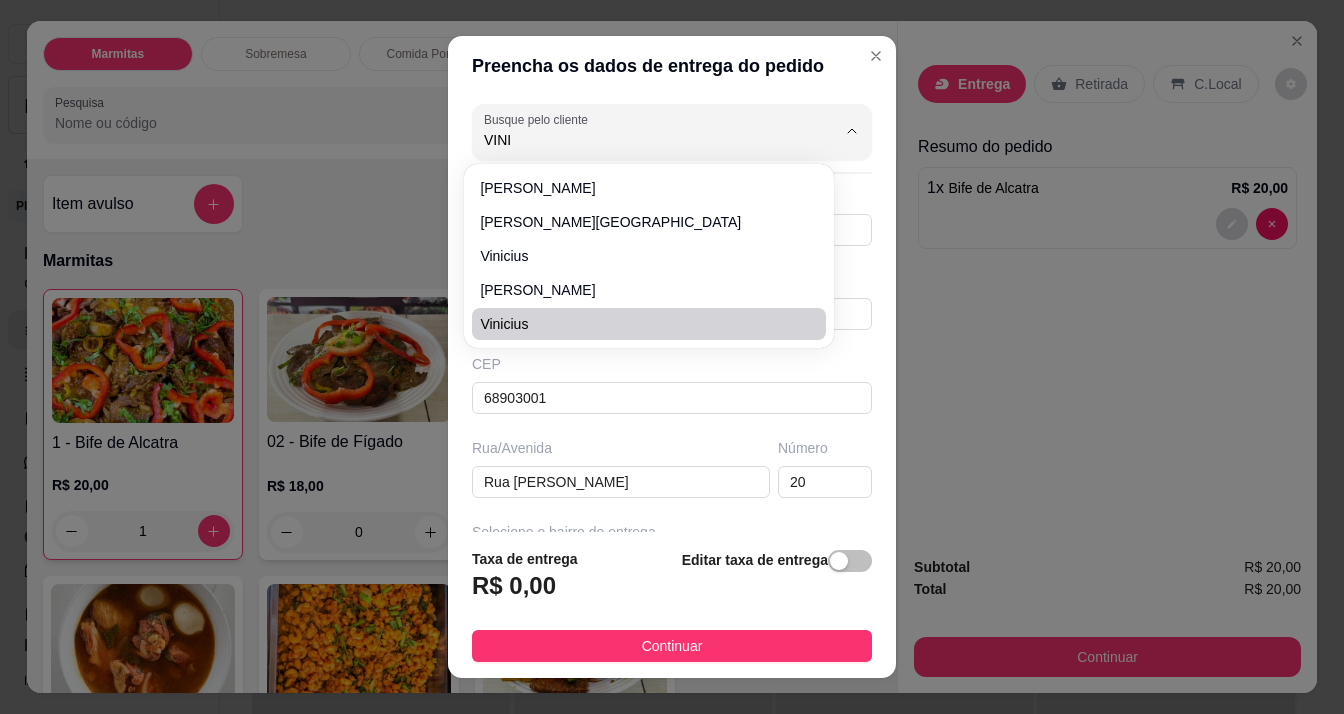 click on "Vinicius" at bounding box center (639, 324) 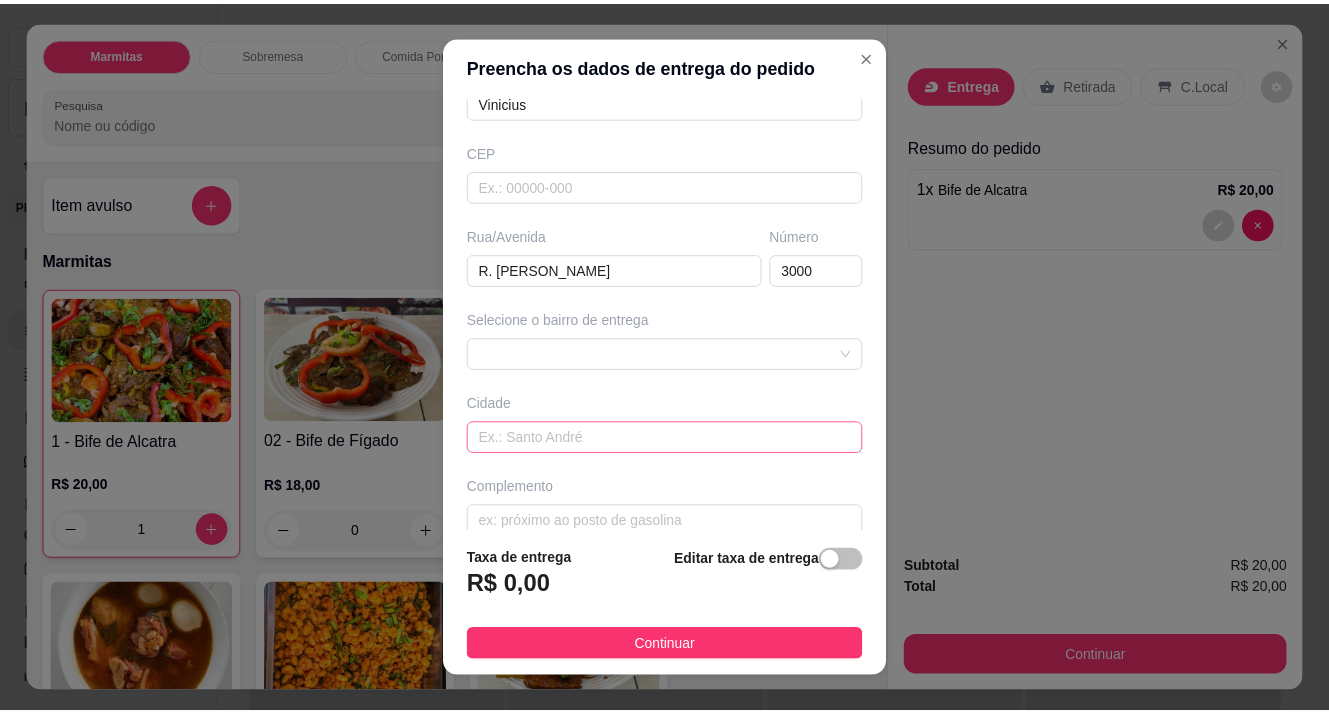 scroll, scrollTop: 235, scrollLeft: 0, axis: vertical 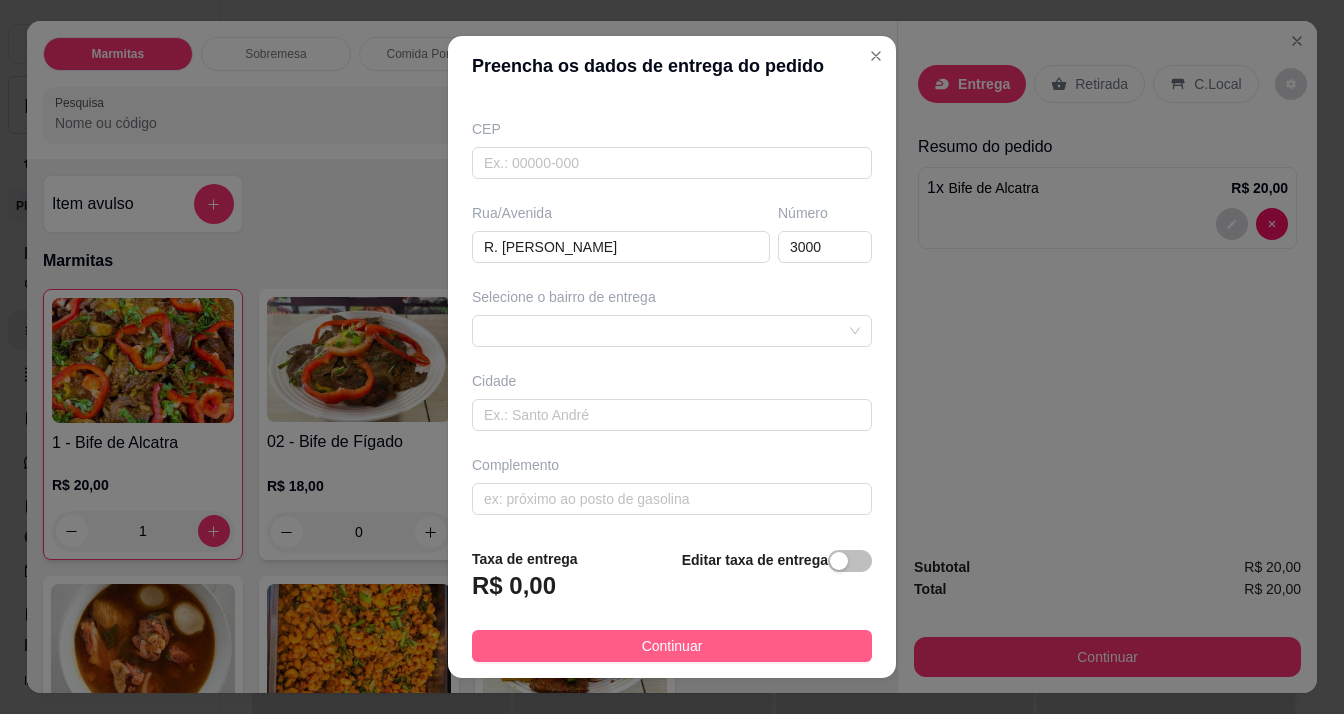 type on "Vinicius" 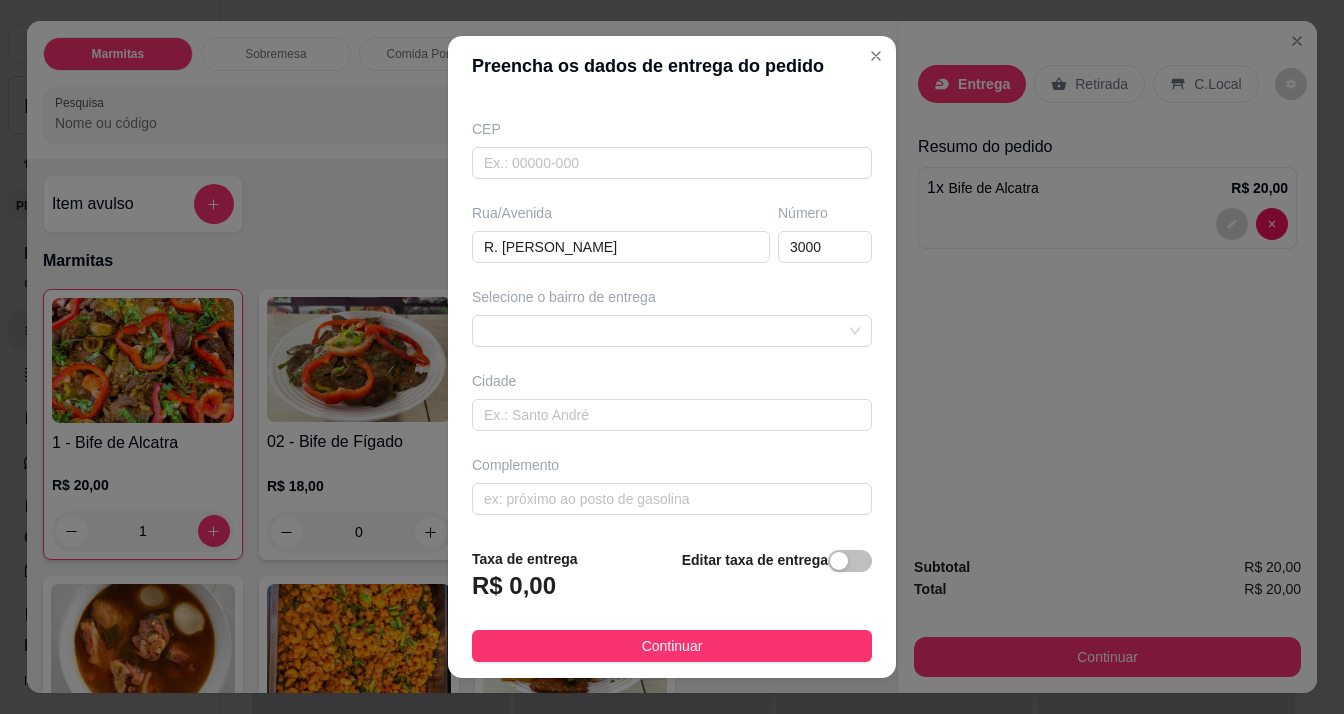 click on "Continuar" at bounding box center (672, 646) 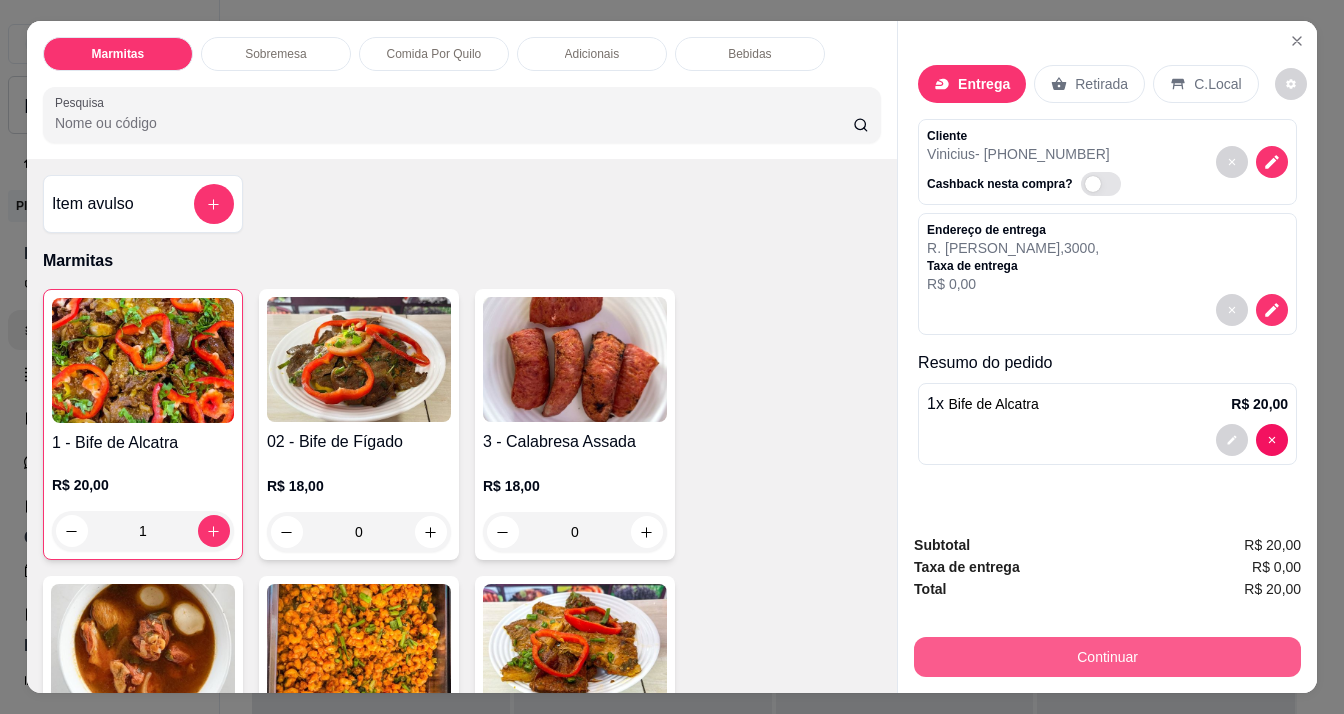 click on "Continuar" at bounding box center [1107, 657] 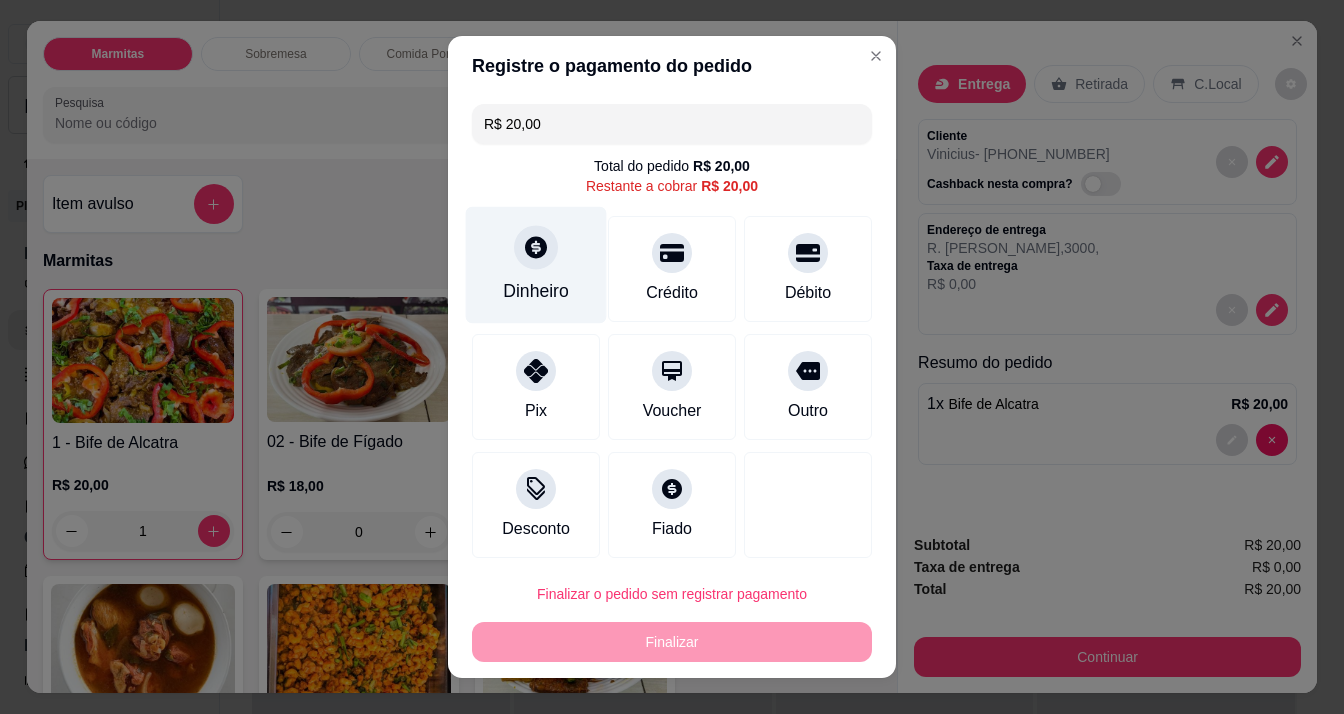 click 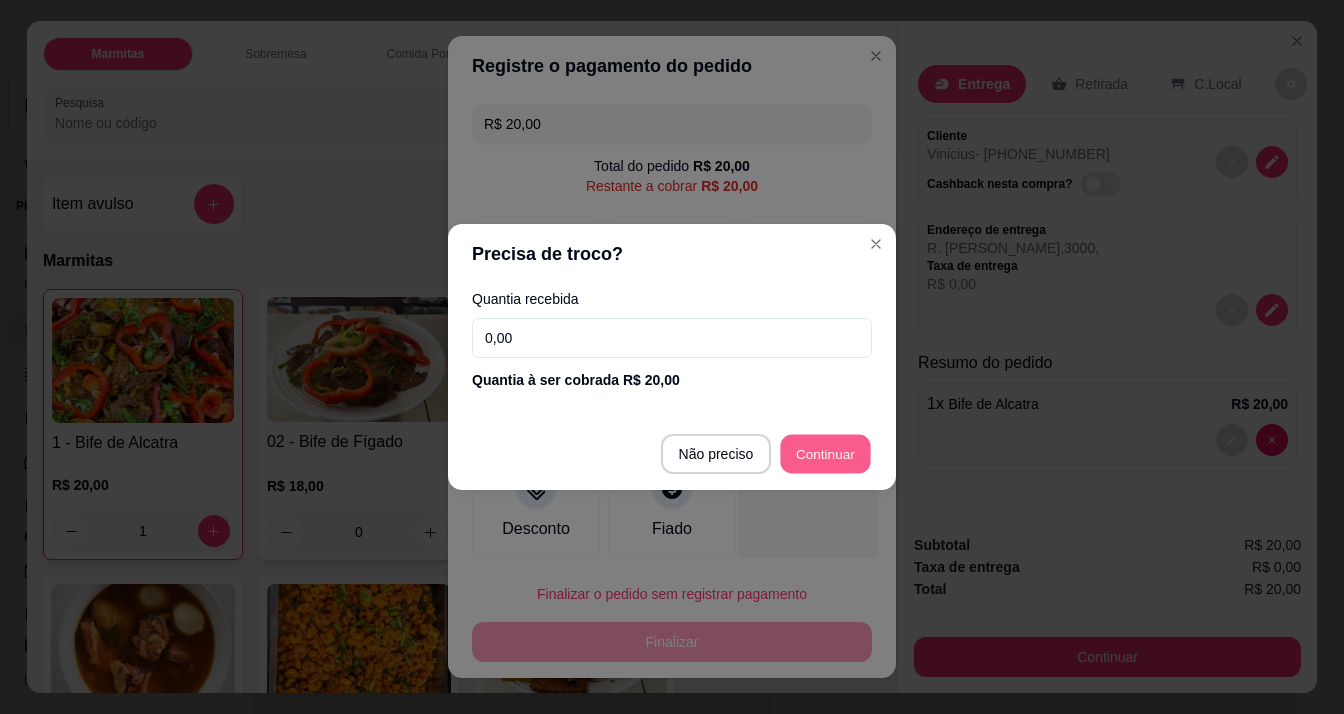 type on "R$ 0,00" 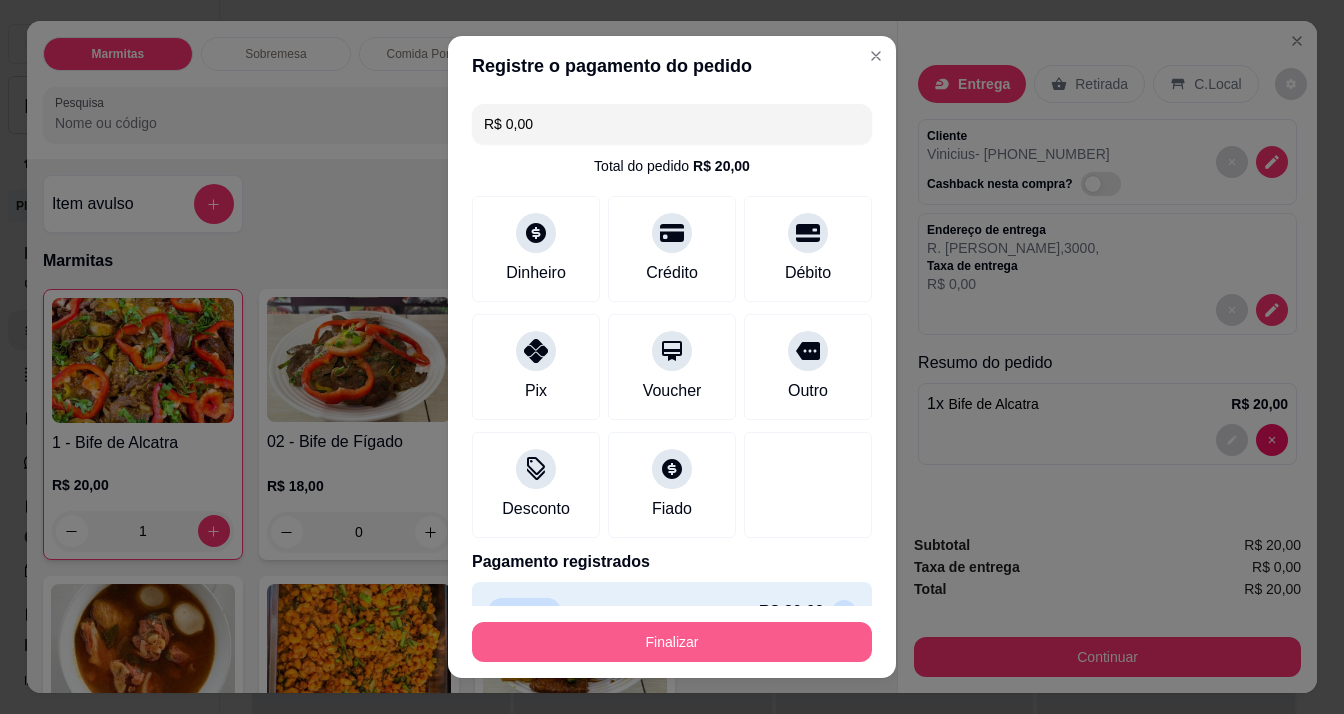 click on "Finalizar" at bounding box center (672, 642) 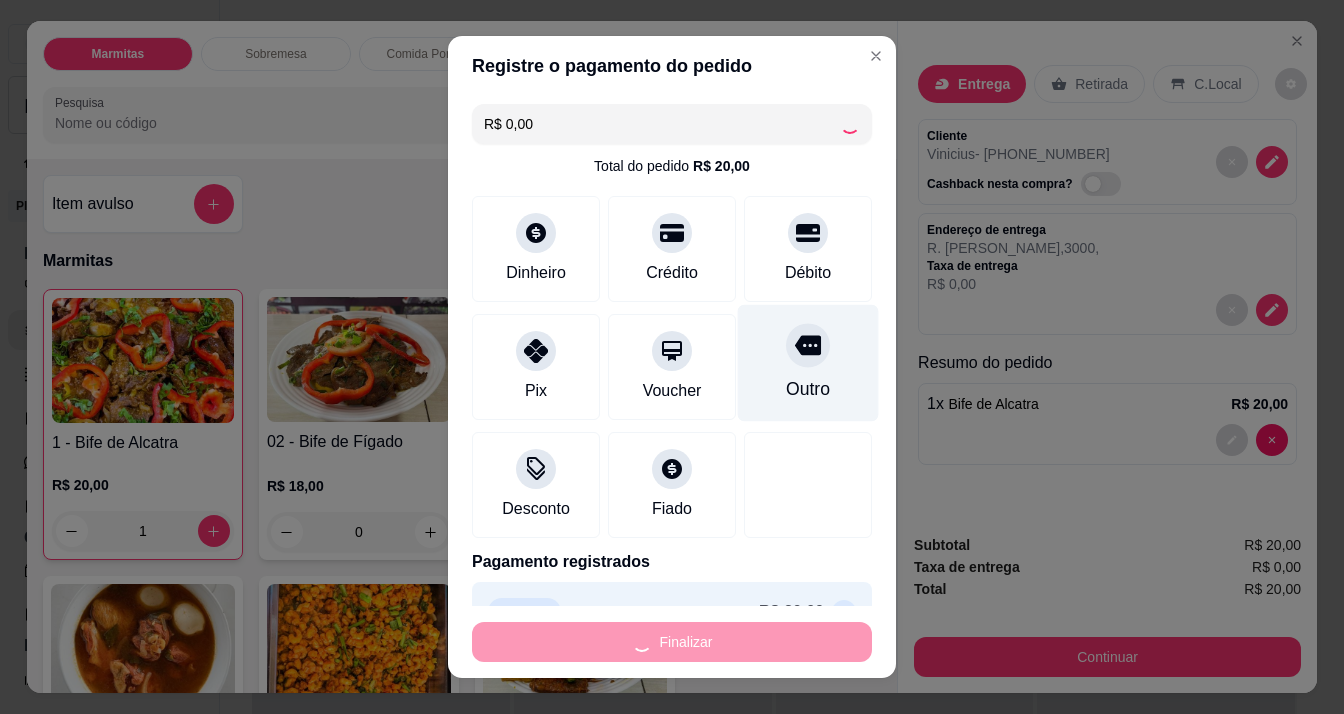 type on "0" 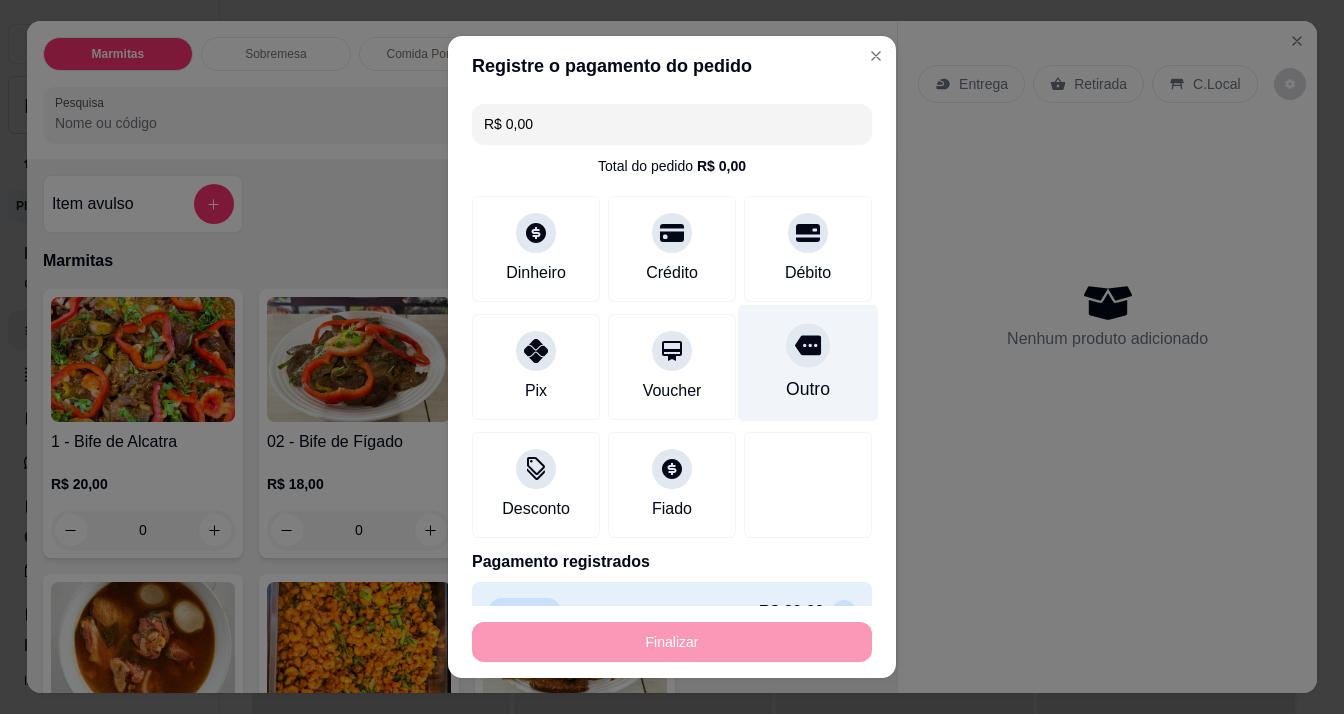 type on "-R$ 20,00" 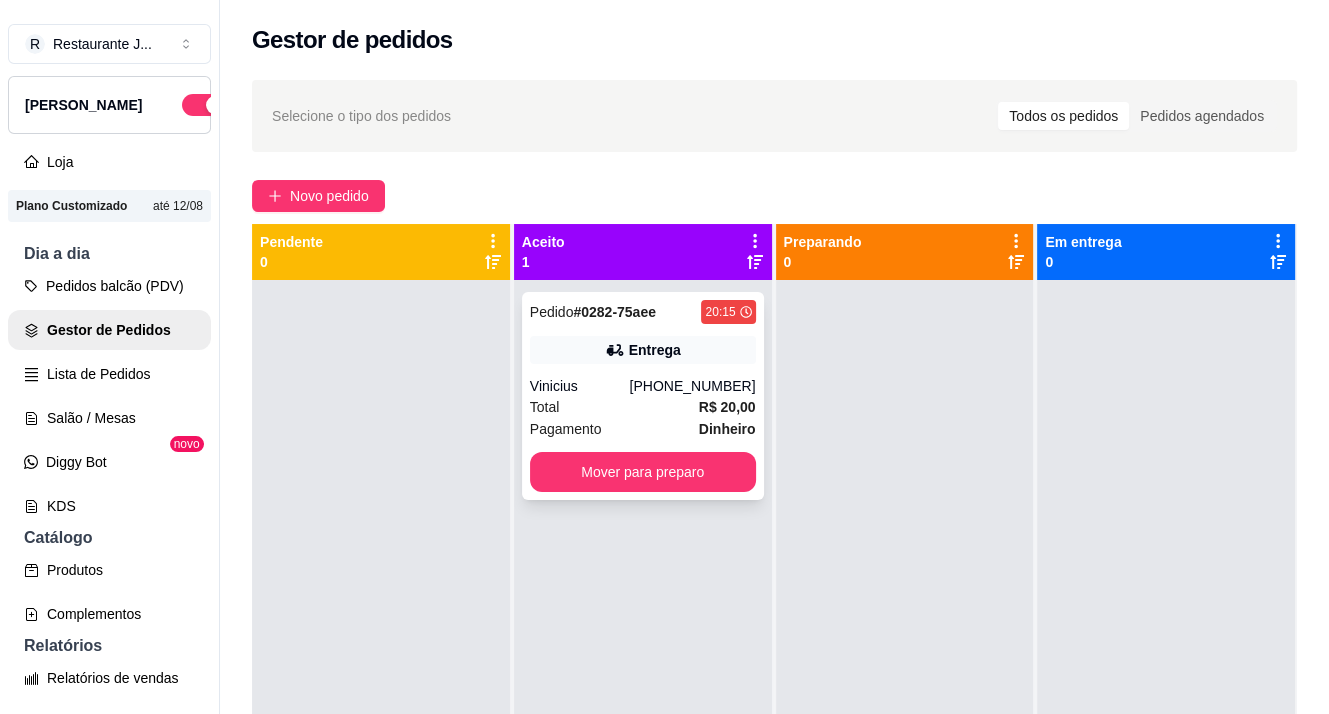drag, startPoint x: 639, startPoint y: 346, endPoint x: 553, endPoint y: 415, distance: 110.25879 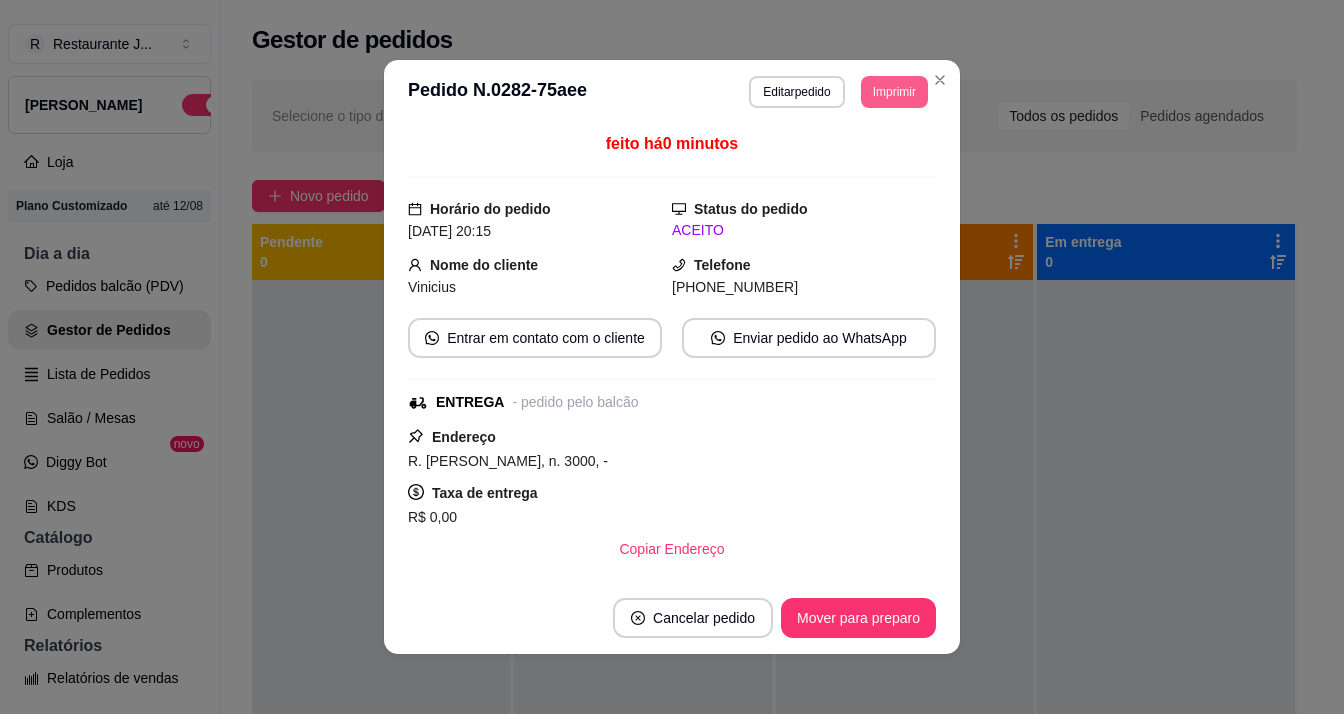click on "Imprimir" at bounding box center [894, 92] 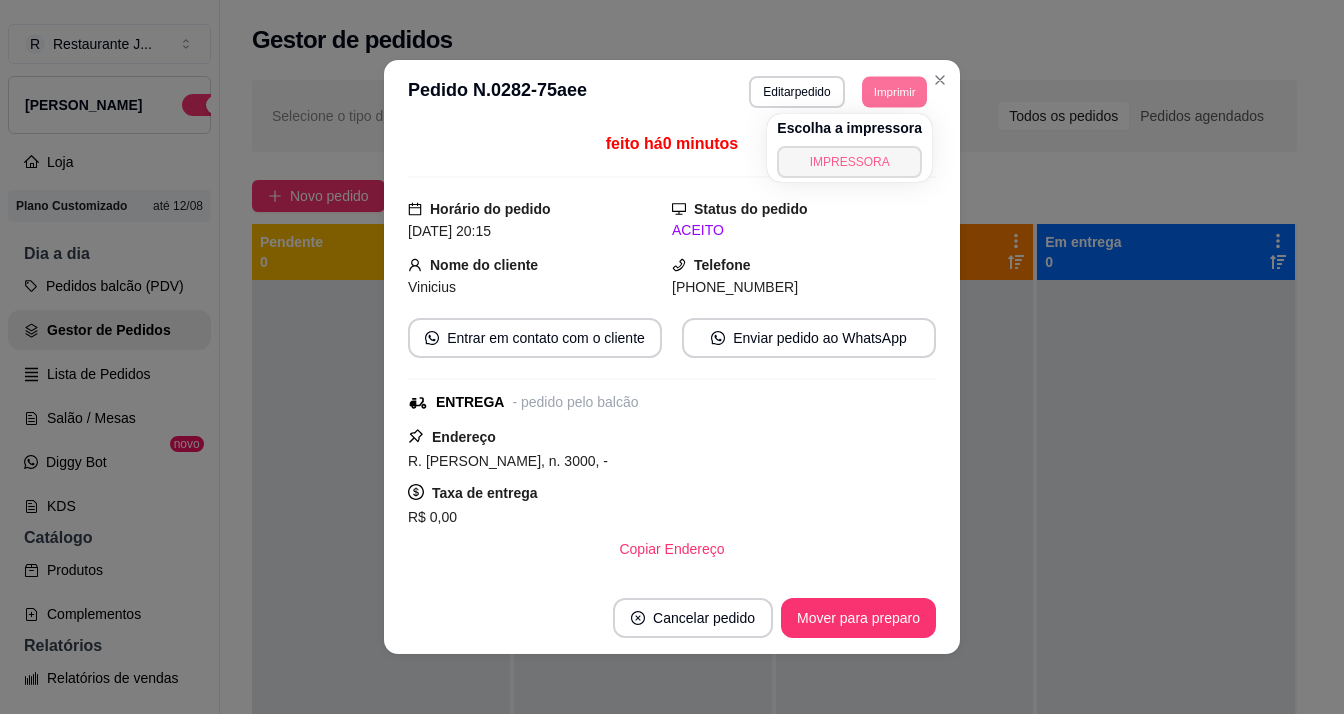 click on "IMPRESSORA" at bounding box center [849, 162] 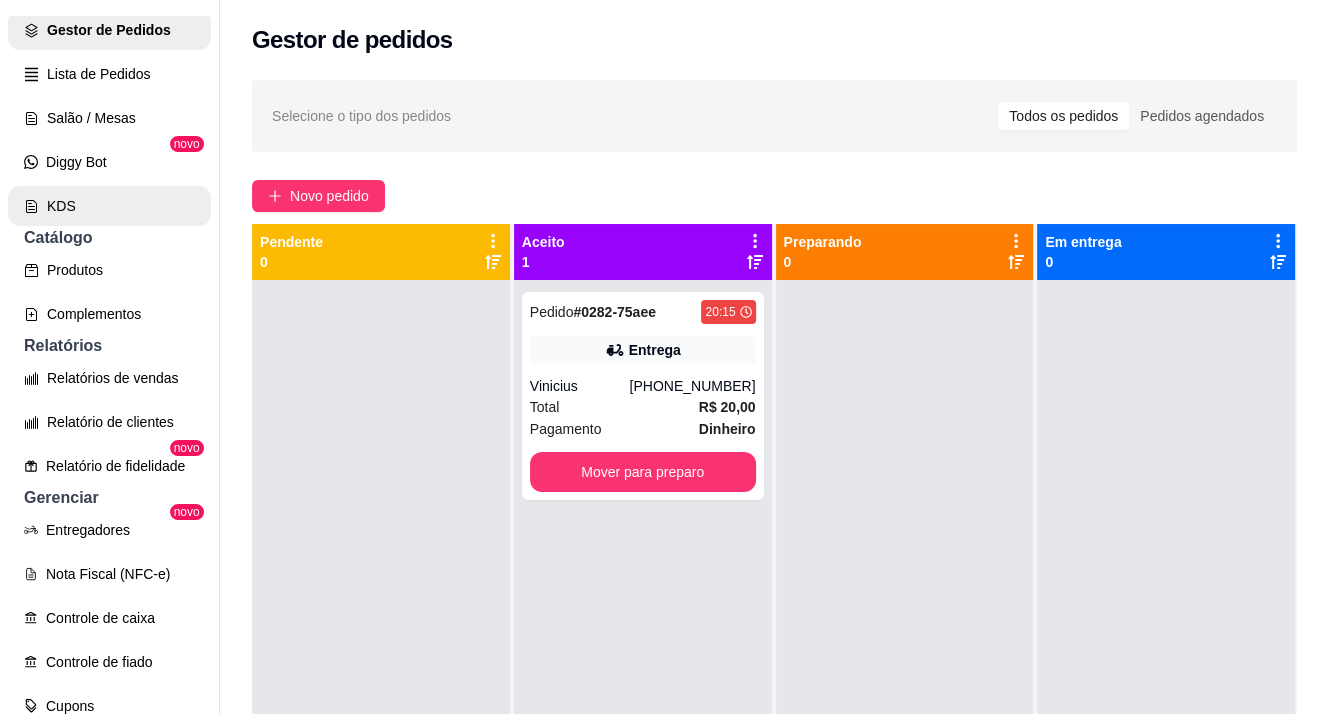 scroll, scrollTop: 656, scrollLeft: 0, axis: vertical 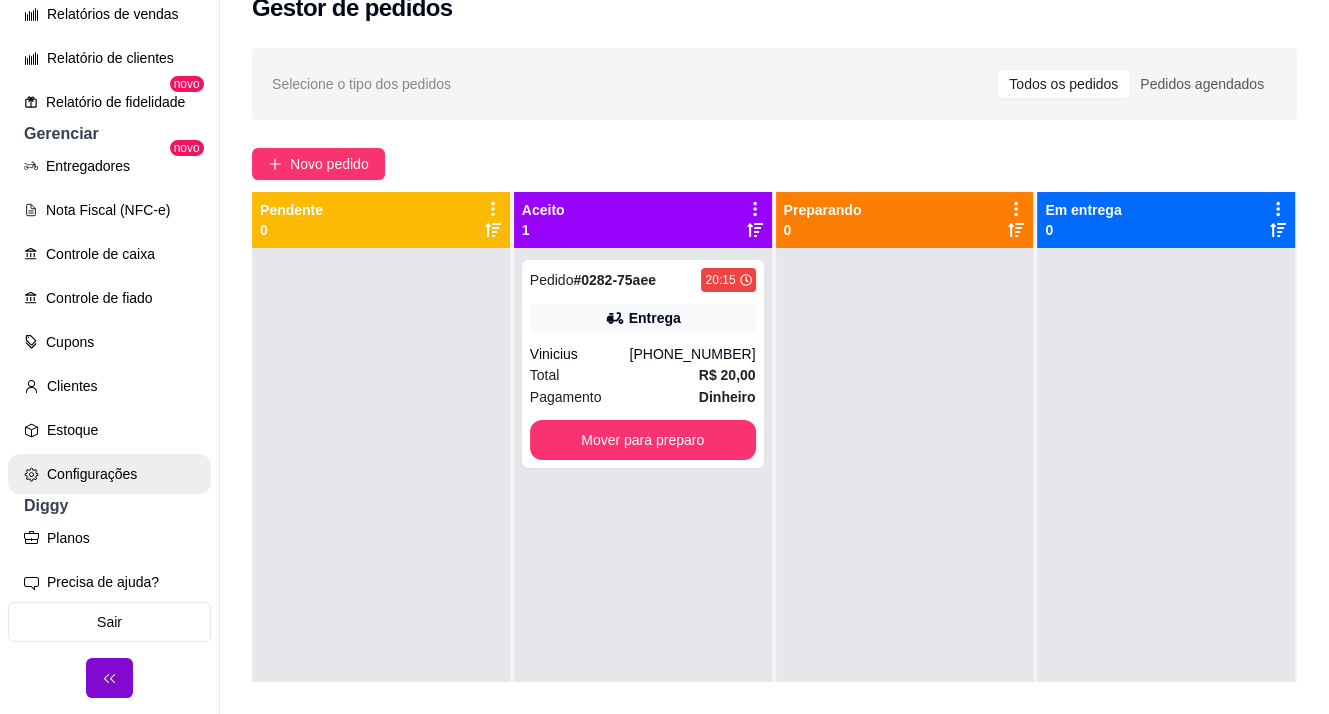 click on "Configurações" at bounding box center [109, 474] 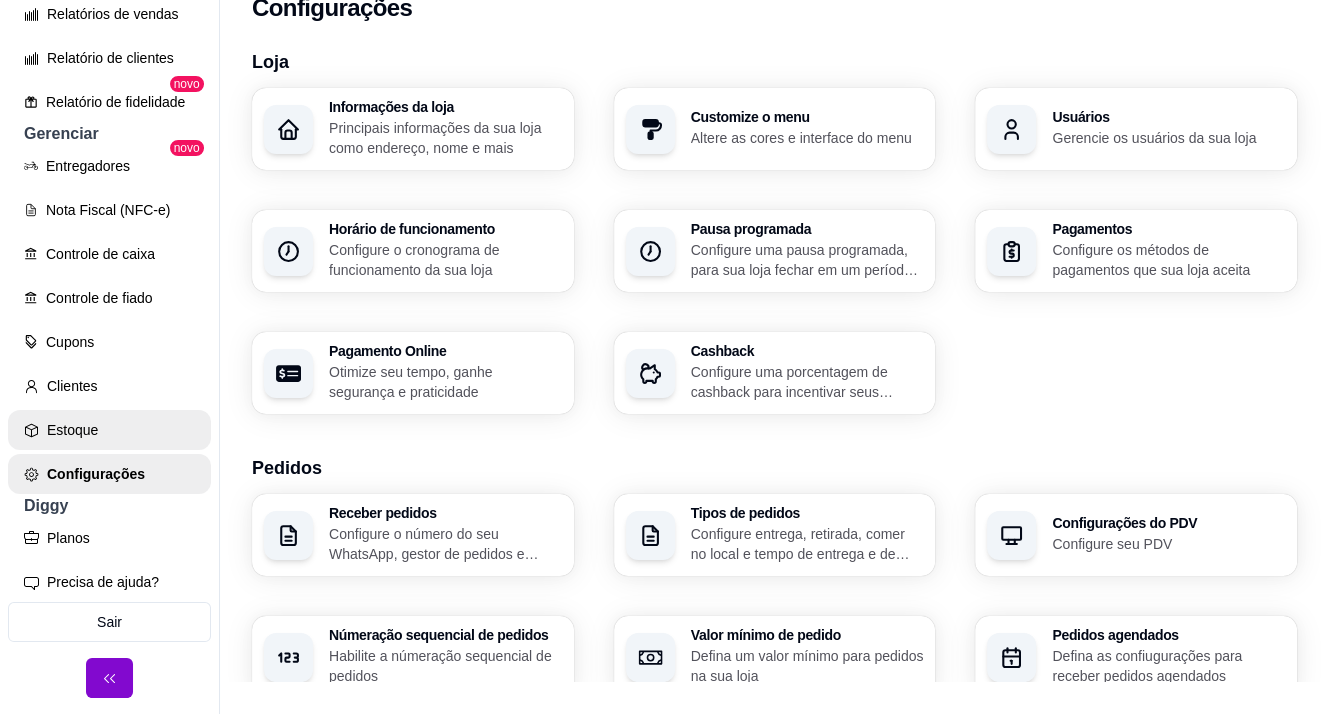 scroll, scrollTop: 0, scrollLeft: 0, axis: both 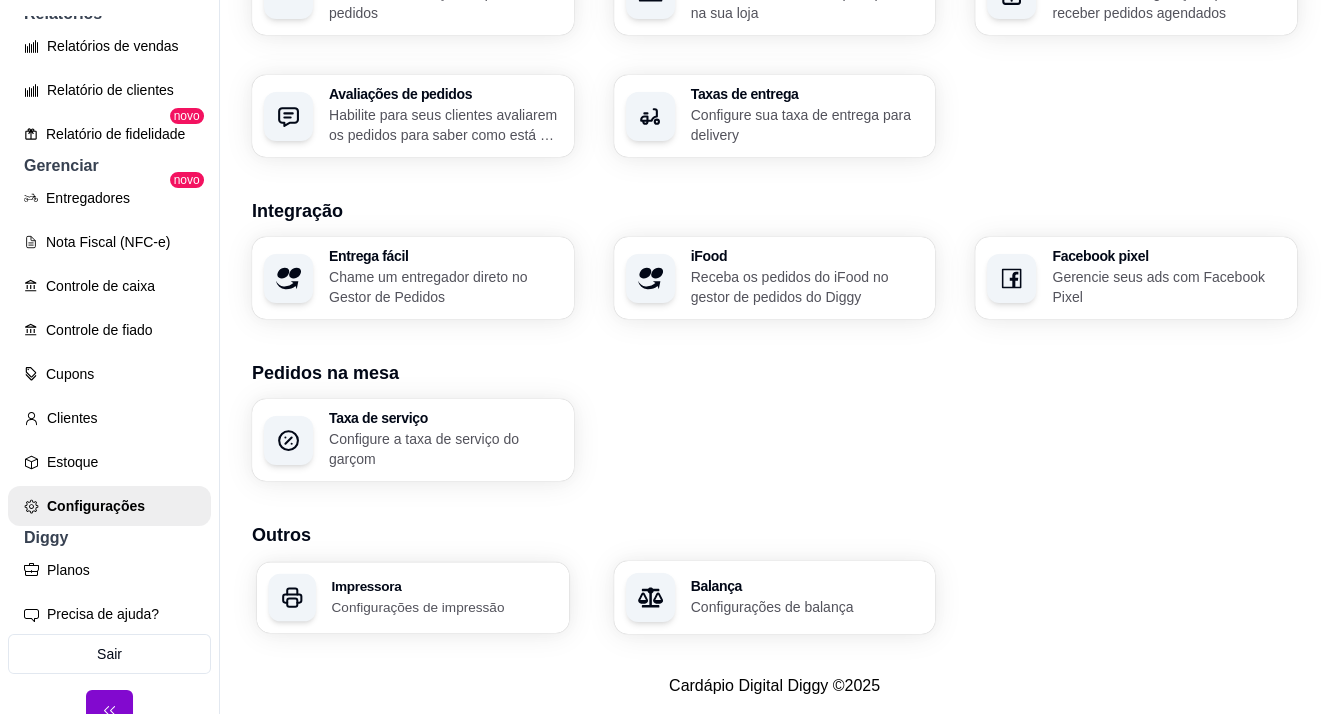 click on "Configurações de impressão" at bounding box center [445, 606] 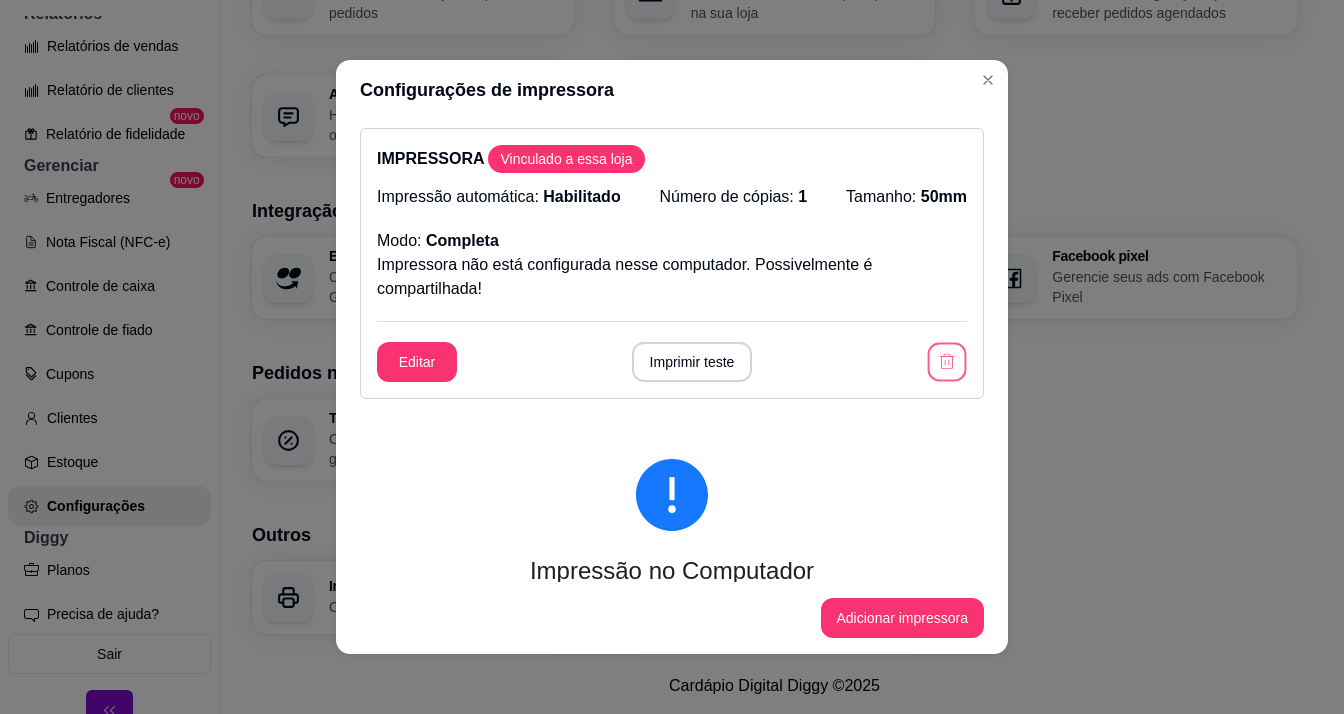 click 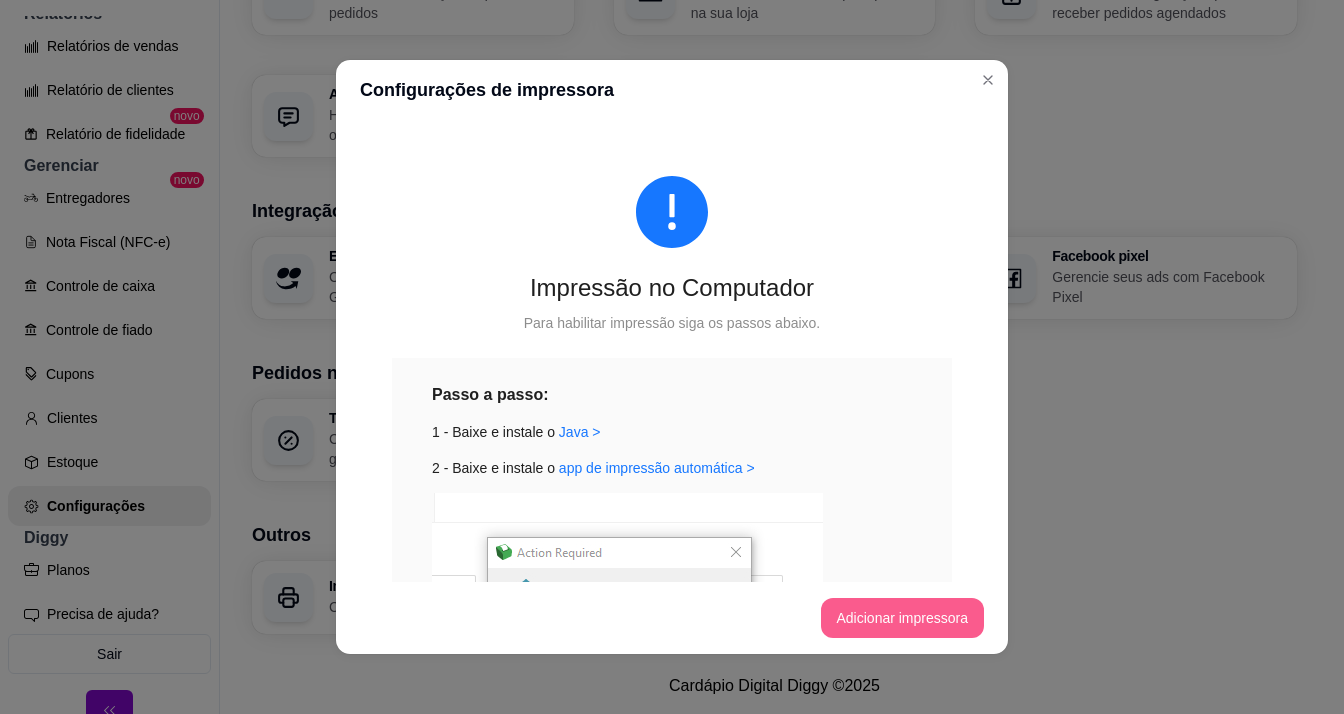 click on "Adicionar impressora" at bounding box center (903, 618) 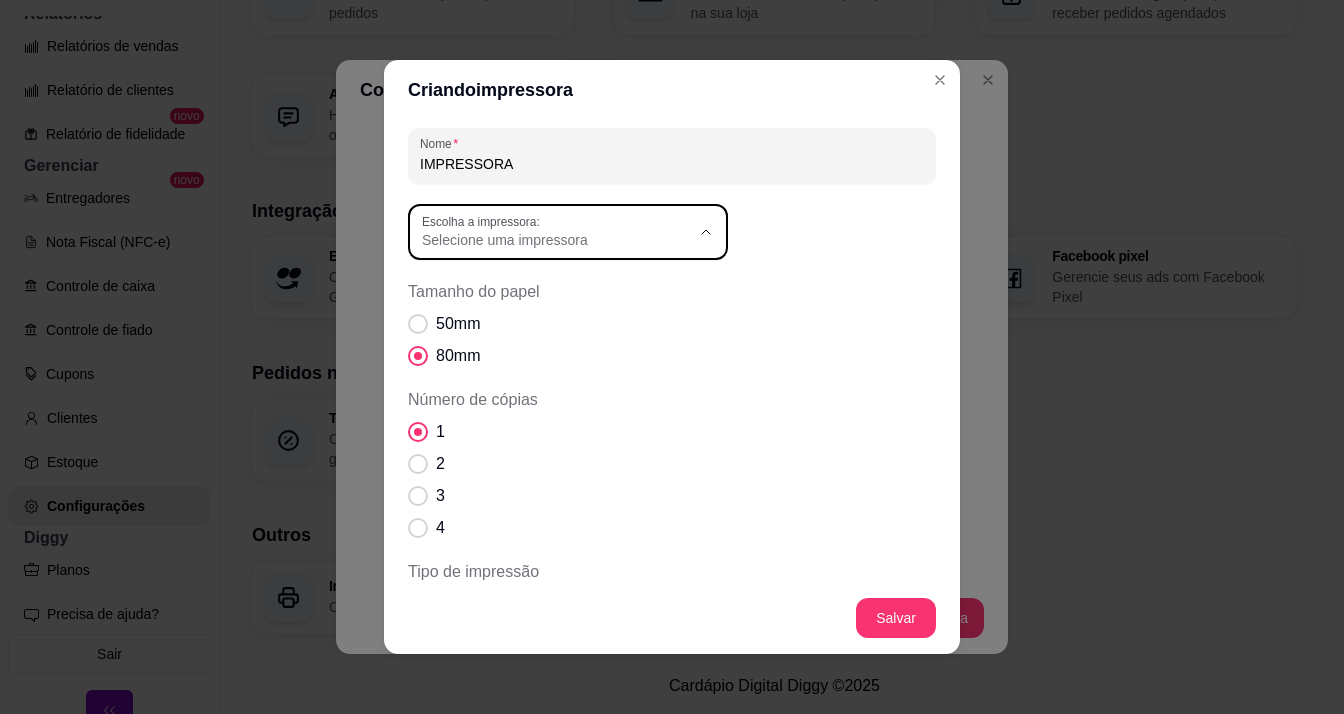 click on "Selecione uma impressora" at bounding box center [556, 240] 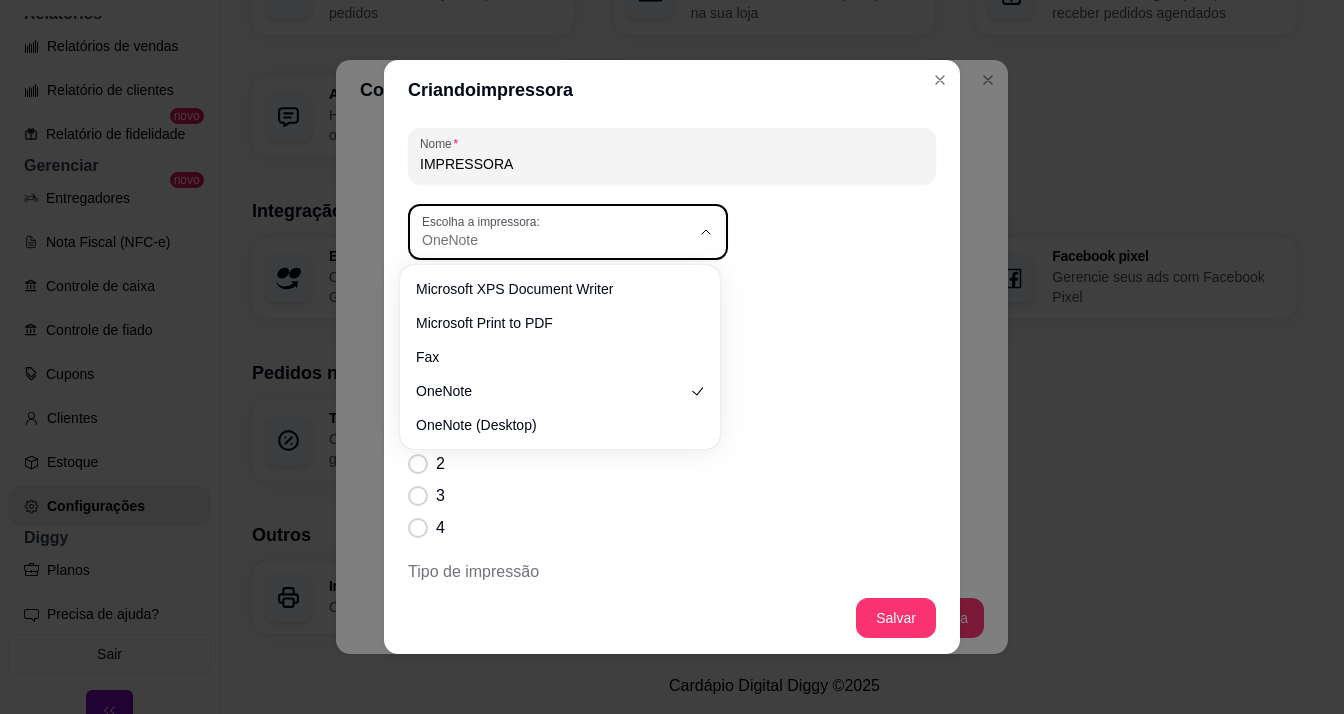 click on "OneNote" at bounding box center [556, 240] 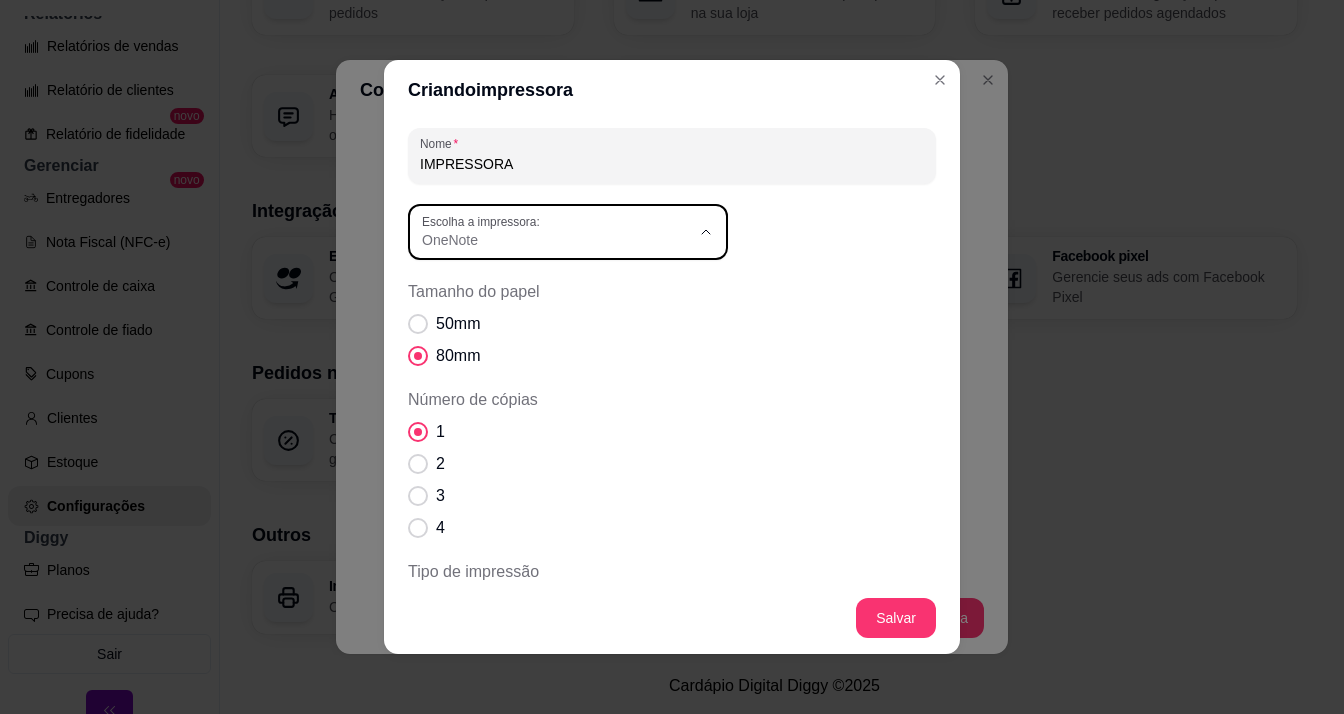 click on "OneNote" at bounding box center (550, 385) 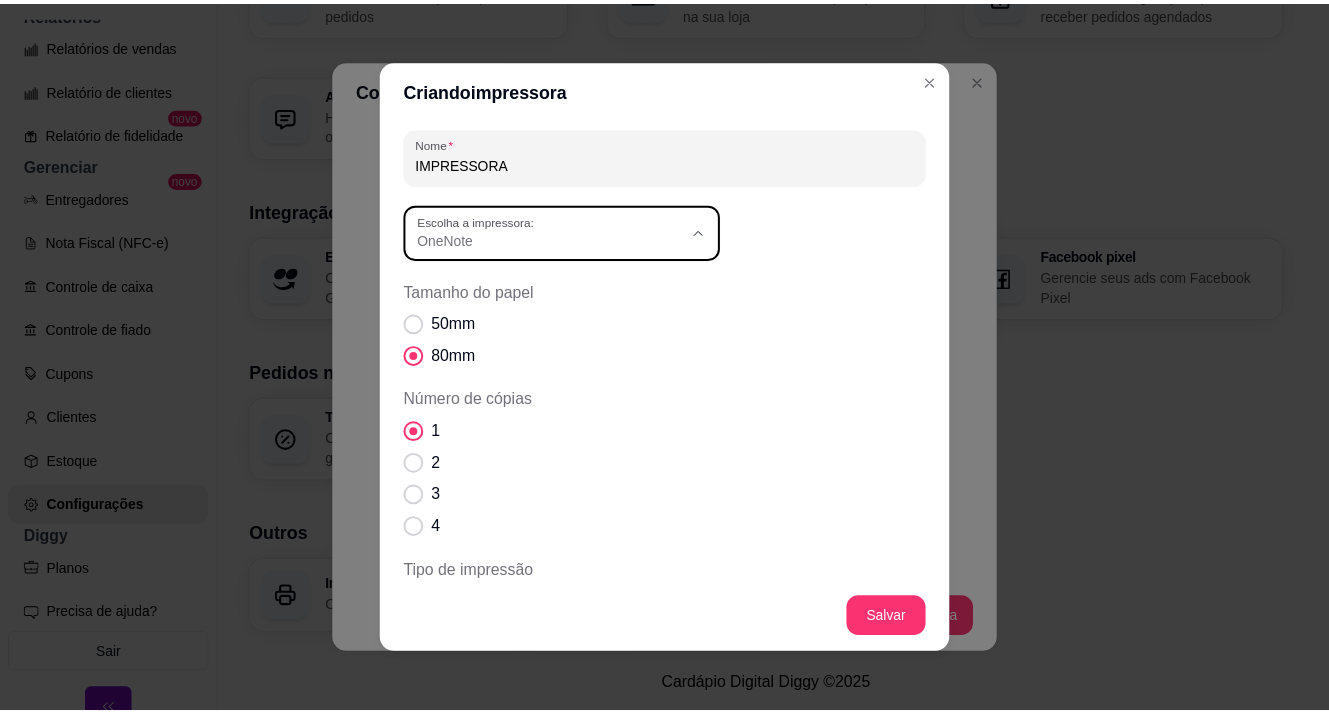 scroll, scrollTop: 19, scrollLeft: 0, axis: vertical 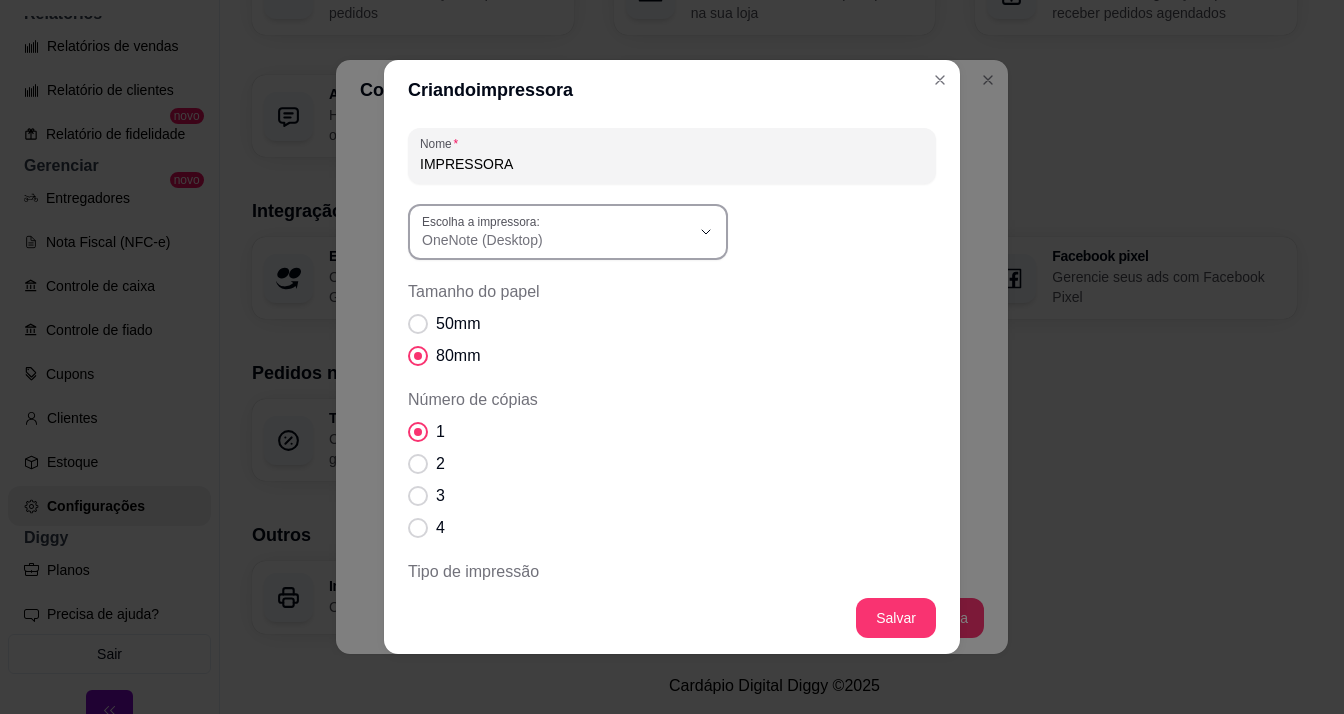 click on "OneNote (Desktop)" at bounding box center (556, 240) 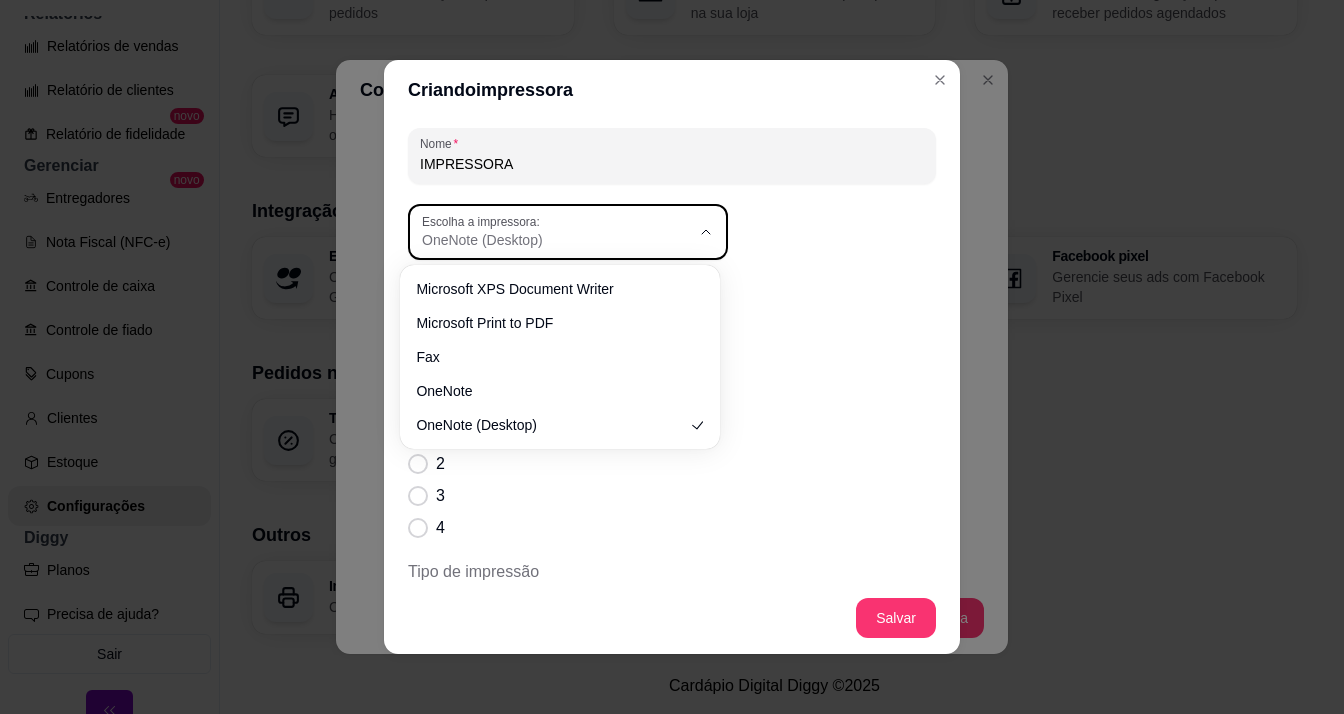 click on "Escolha a impressora: OneNote (Desktop)" at bounding box center [568, 232] 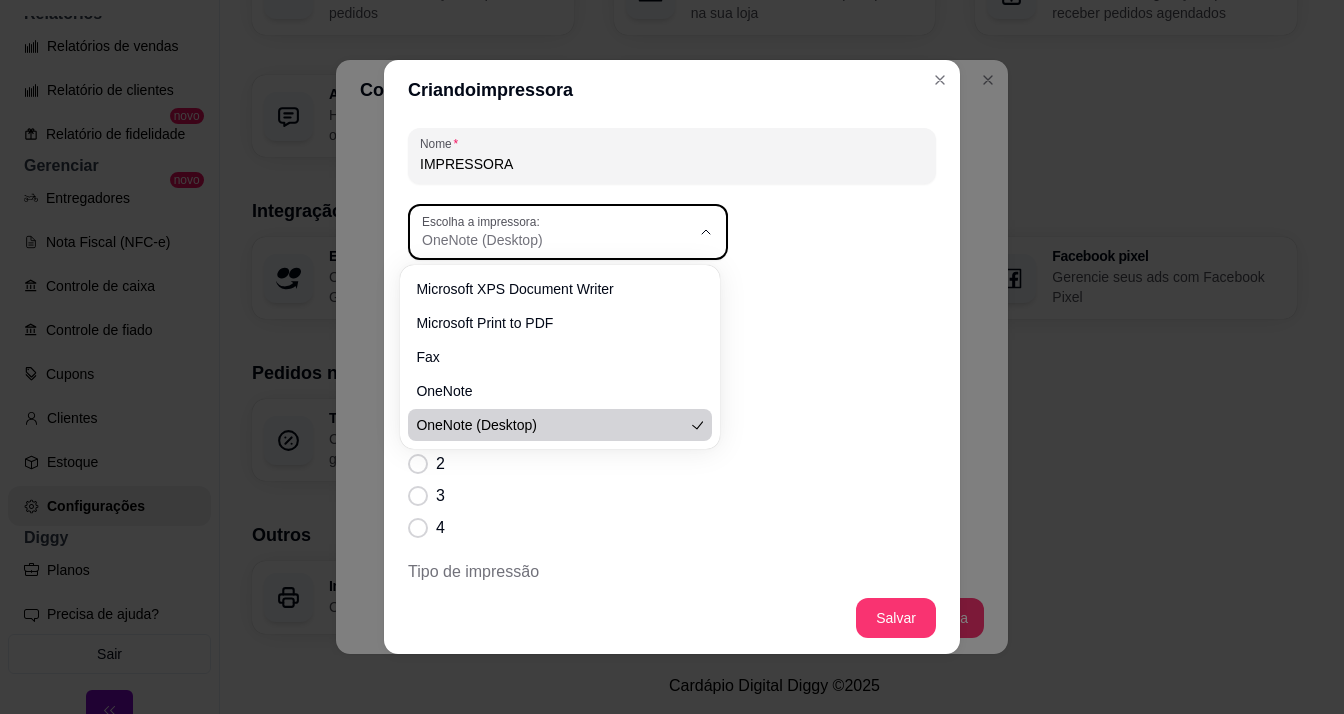 click on "Criando  impressora Nome IMPRESSORA OneNote (Desktop) Escolha a impressora: Microsoft XPS Document Writer Microsoft Print to PDF Fax OneNote OneNote (Desktop) Escolha a impressora: OneNote (Desktop) Tamanho do papel 50mm 80mm Número de cópias 1 2 3 4 Tipo de impressão Simples Completa Impressão completa Todos os dados serão impressos: dados de entrega, formas de pagamento e dados do cliente. Impressão automática Salvar" at bounding box center [672, 357] 